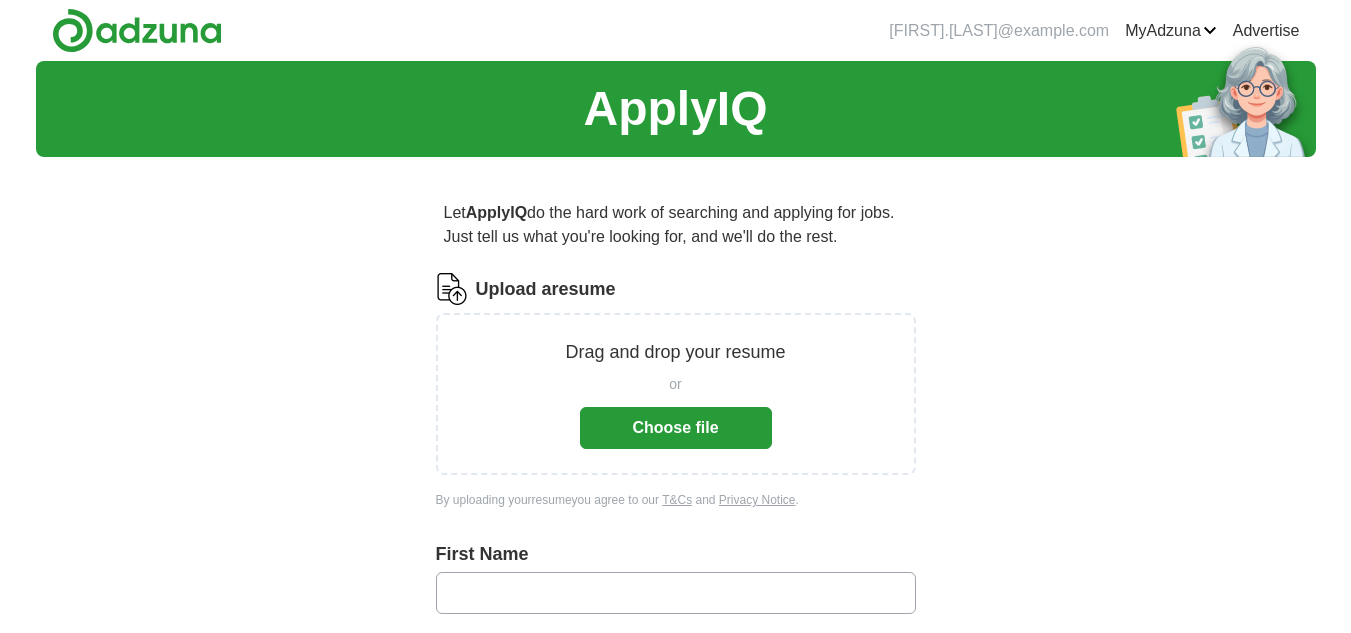 scroll, scrollTop: 0, scrollLeft: 0, axis: both 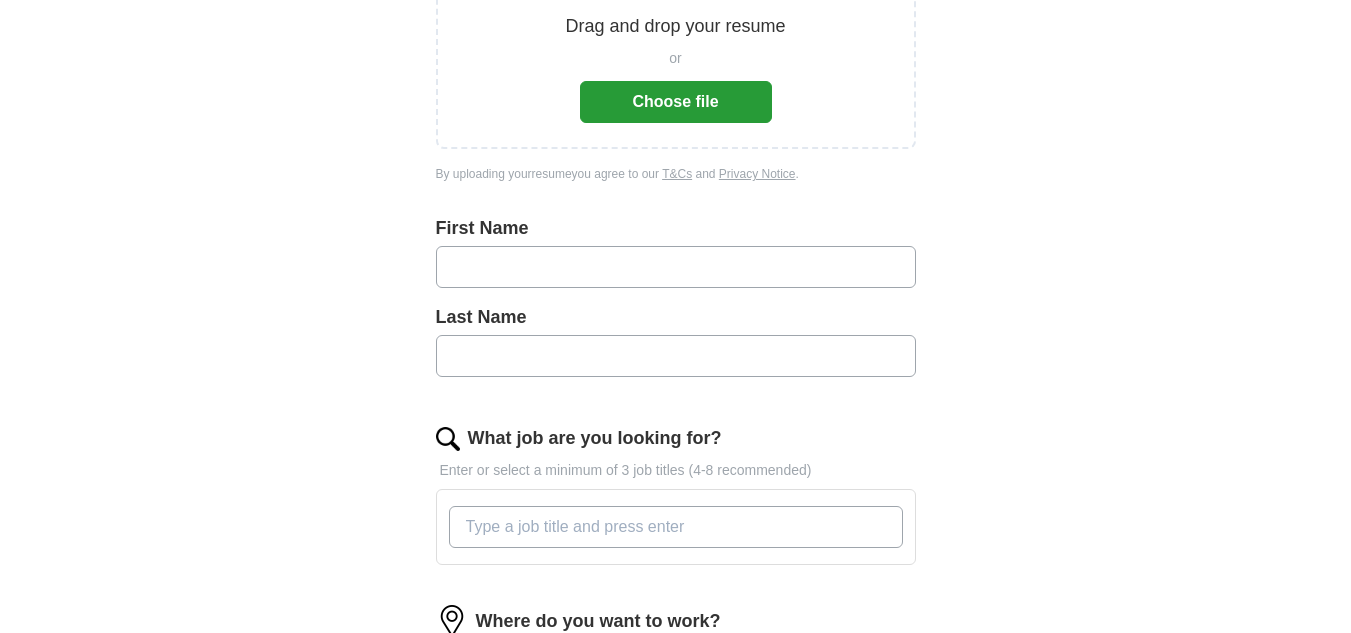 click on "Choose file" at bounding box center [676, 102] 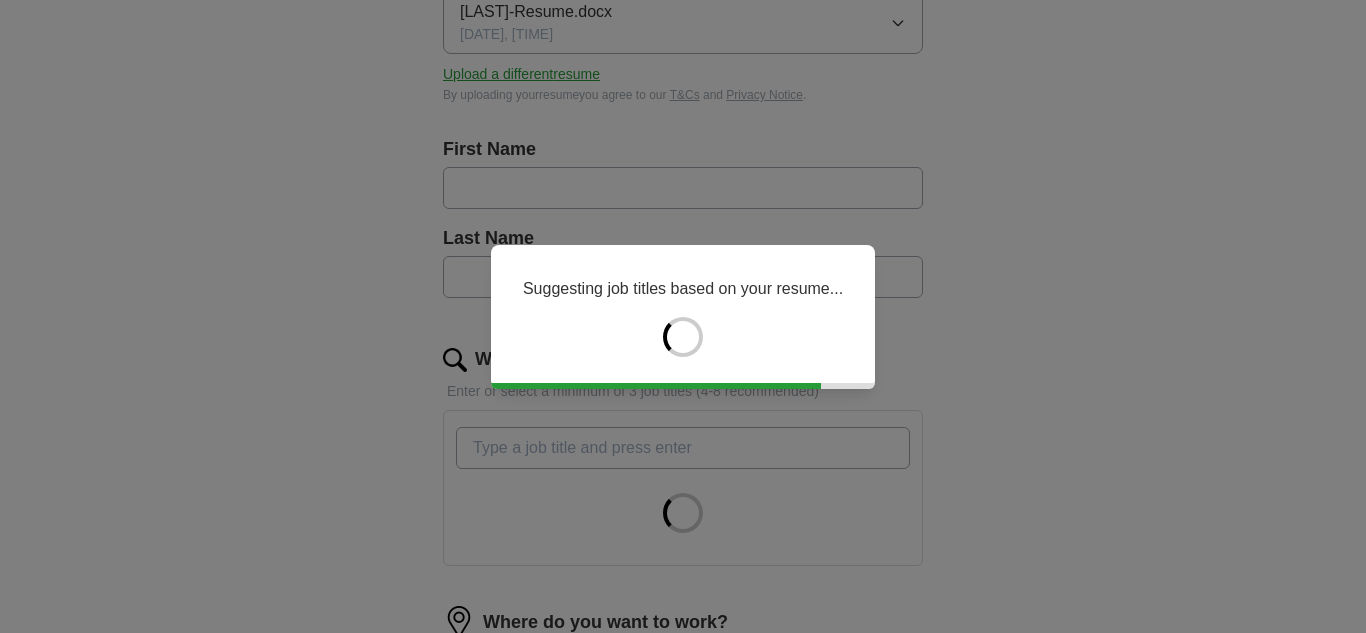 click on "Suggesting job titles based on your resume..." at bounding box center [683, 316] 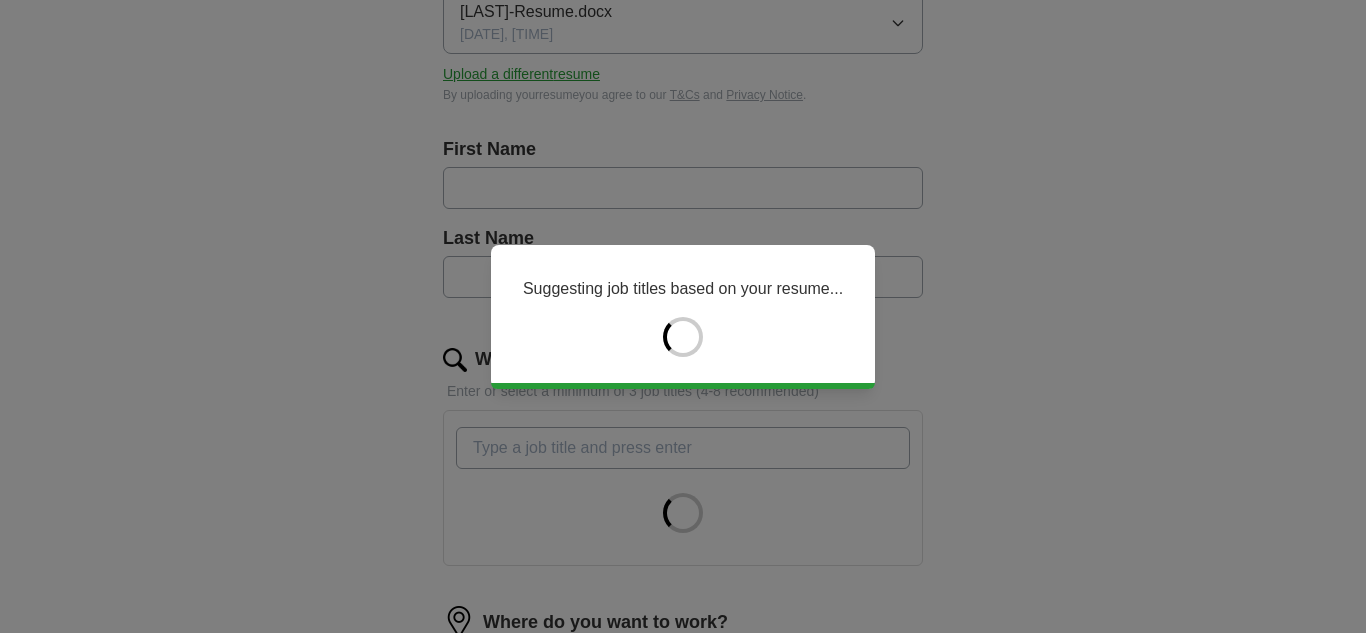 type on "******" 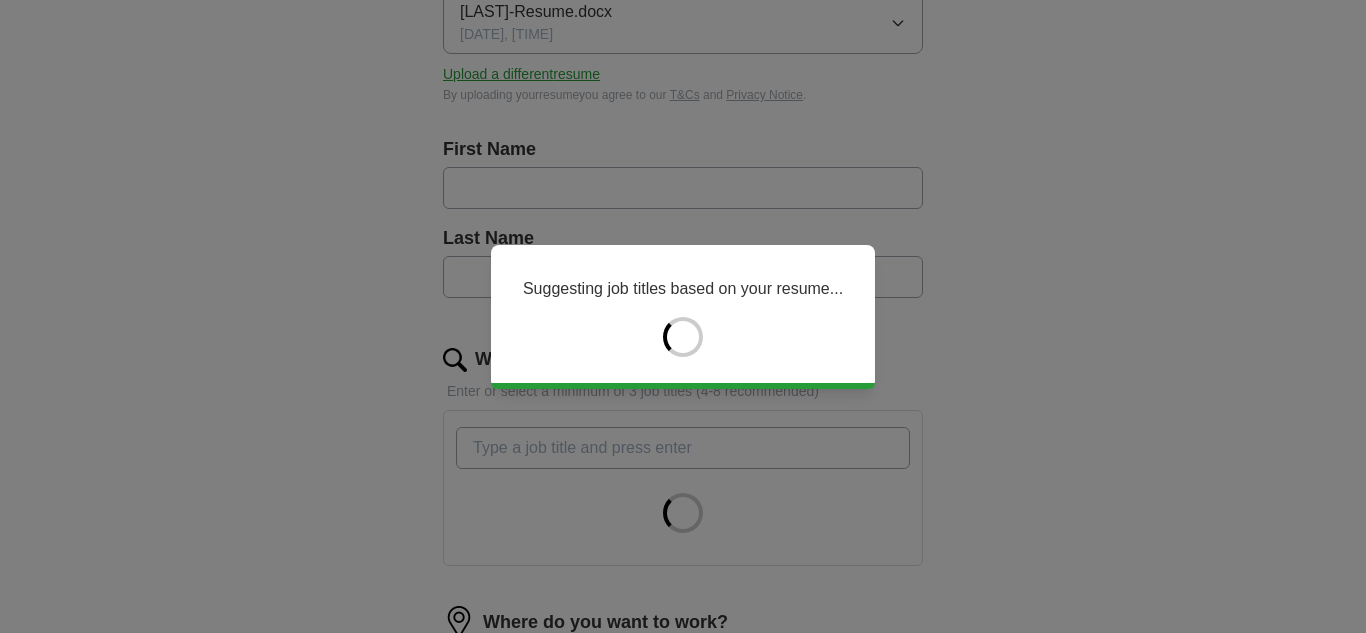 type on "********" 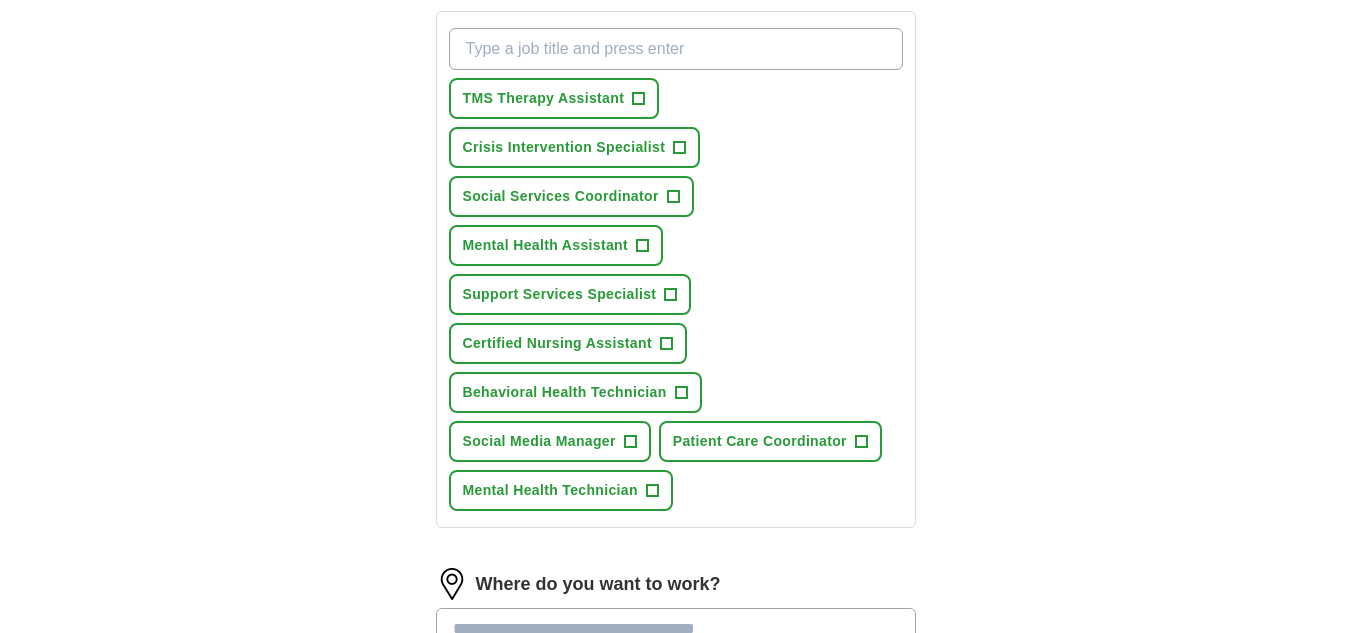 scroll, scrollTop: 674, scrollLeft: 0, axis: vertical 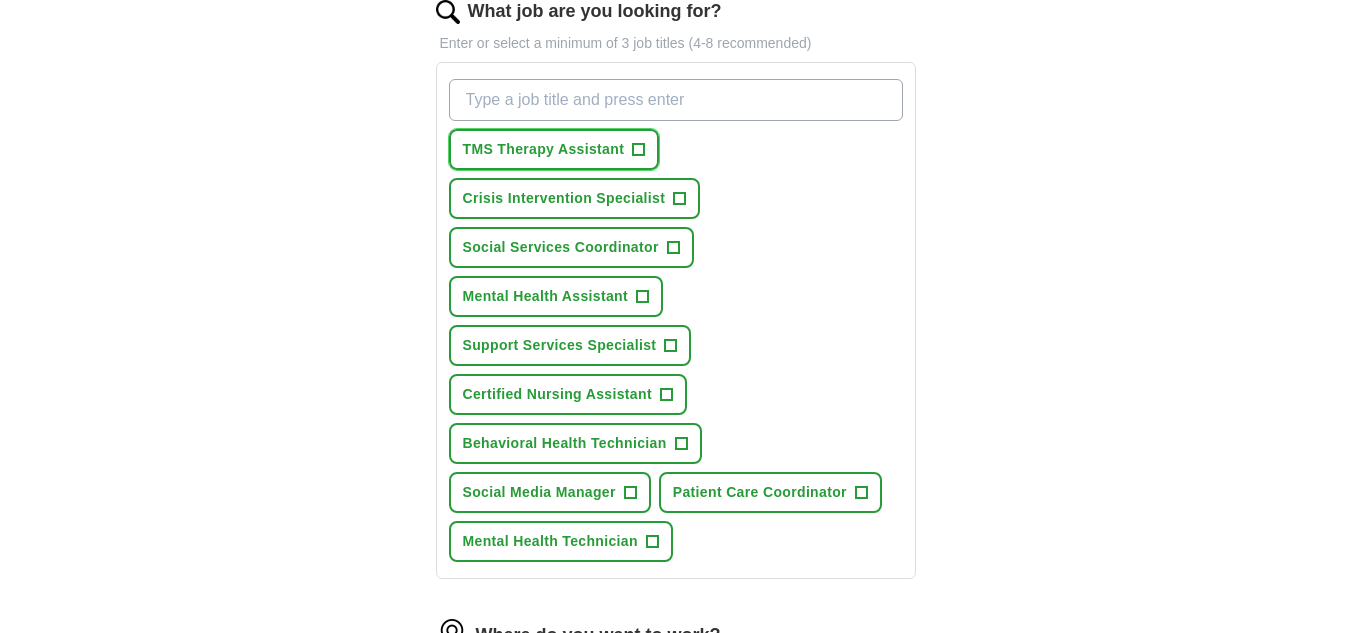 click on "+" at bounding box center [639, 150] 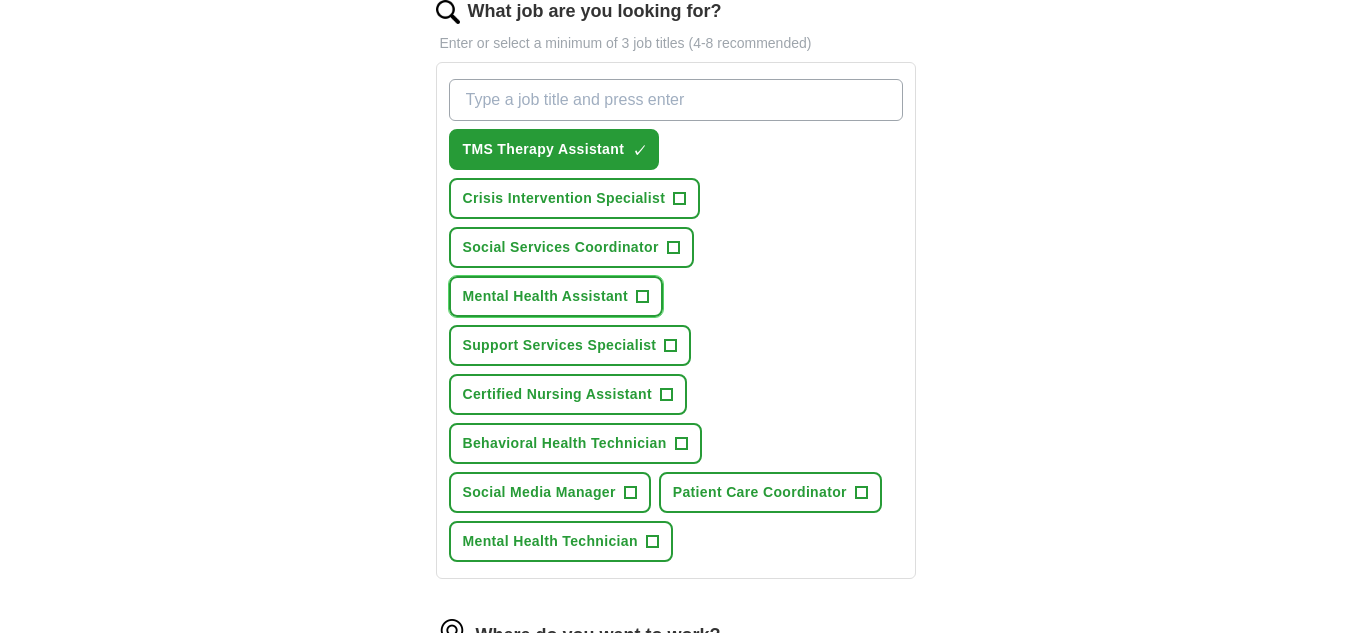 click on "Mental Health Assistant +" at bounding box center (556, 296) 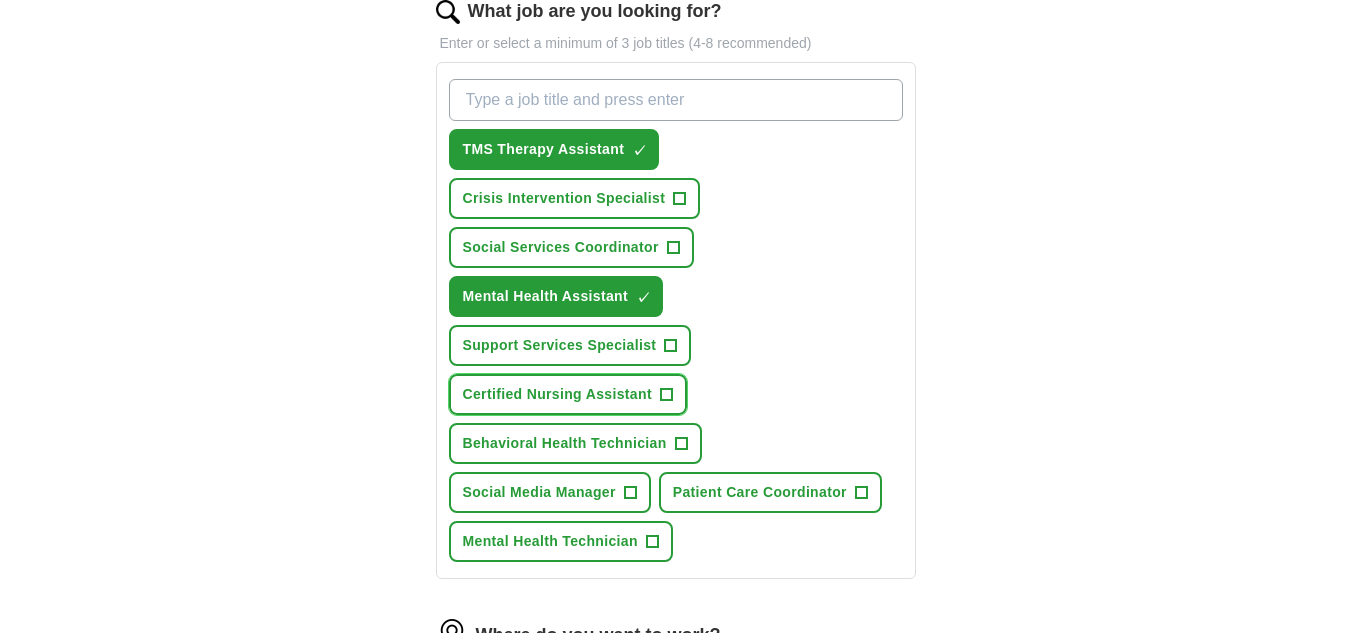 click on "+" at bounding box center (666, 395) 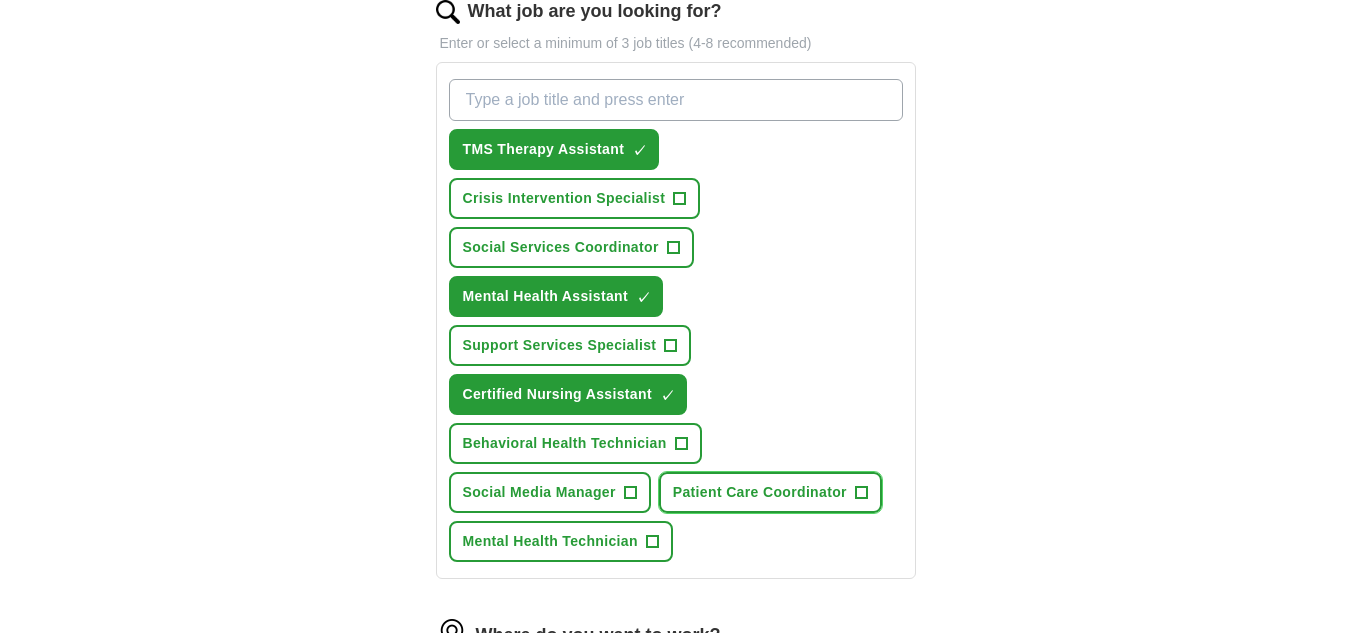 click on "+" at bounding box center [861, 493] 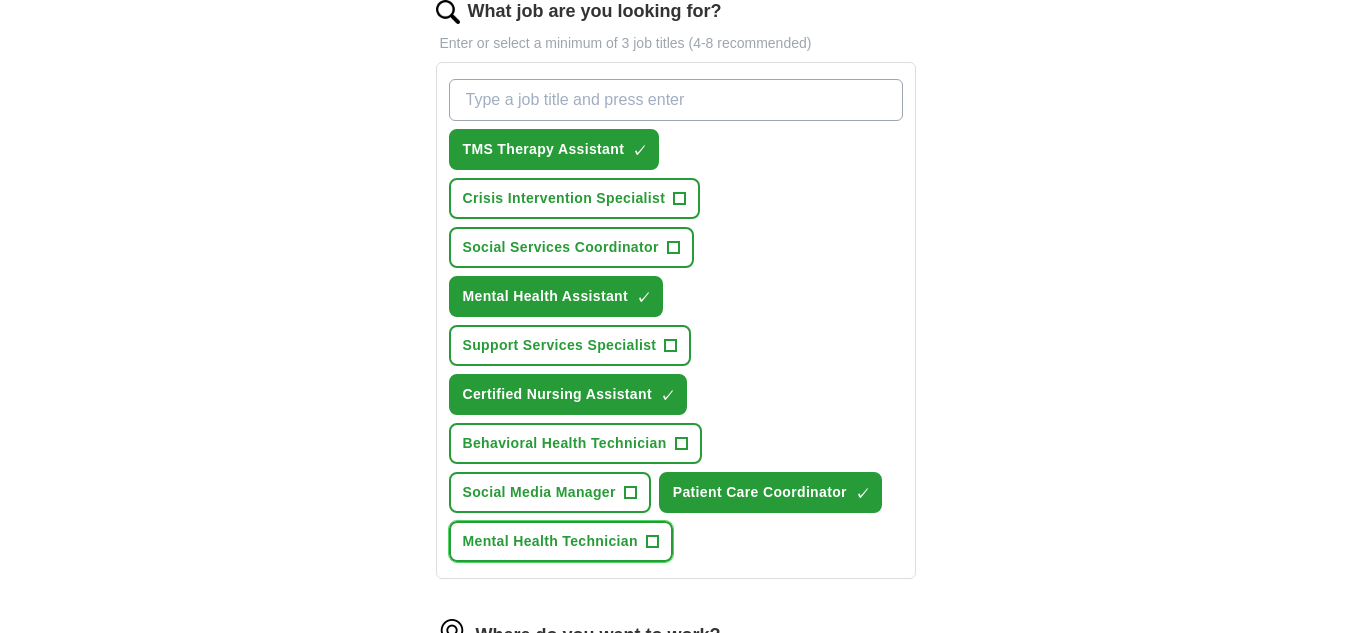 click on "+" at bounding box center [652, 542] 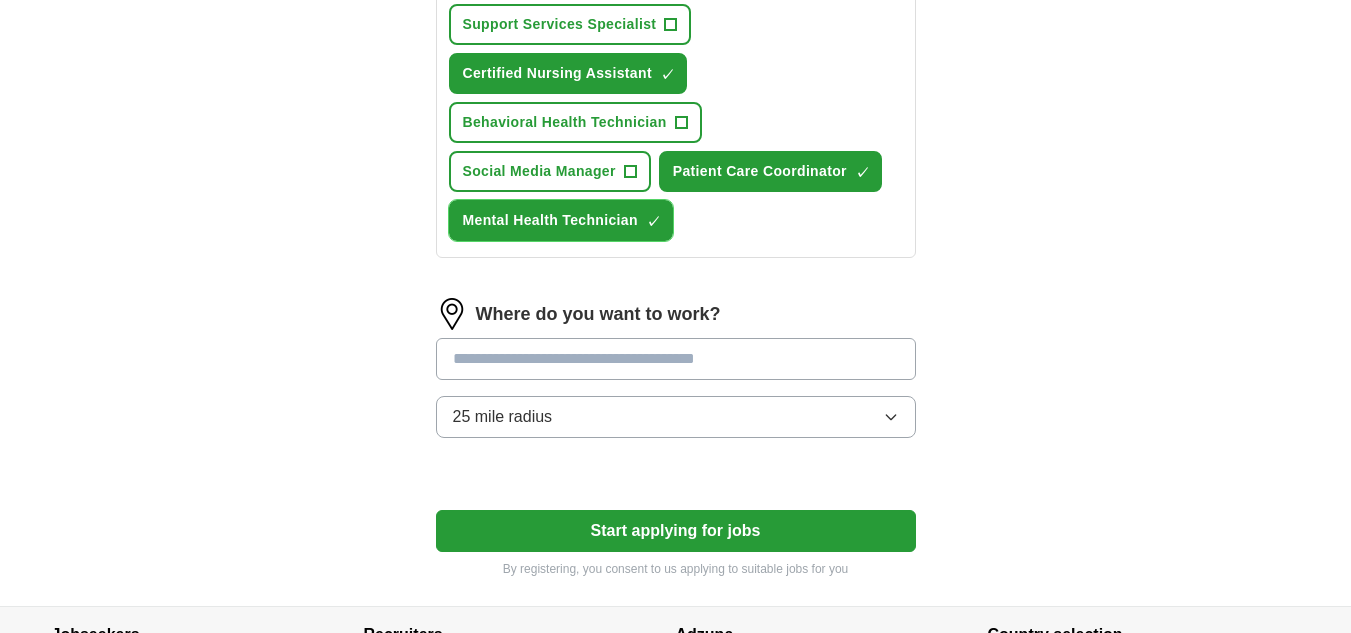 scroll, scrollTop: 1012, scrollLeft: 0, axis: vertical 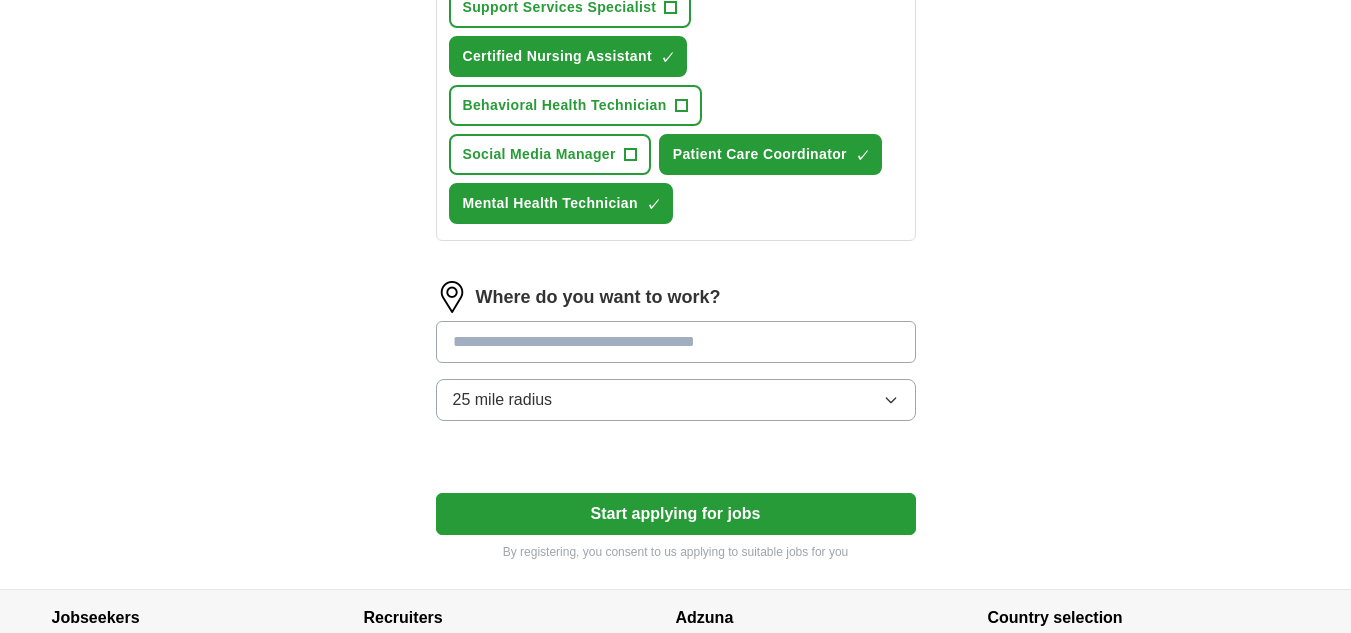 click at bounding box center (676, 342) 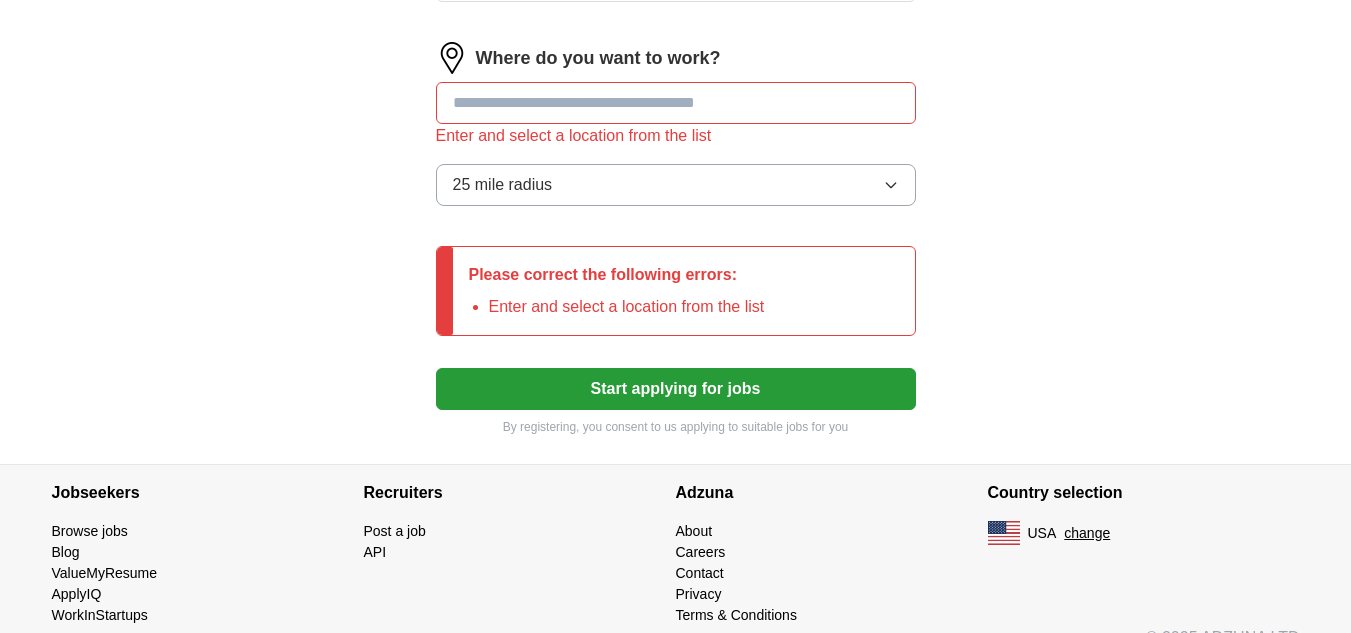 scroll, scrollTop: 1284, scrollLeft: 0, axis: vertical 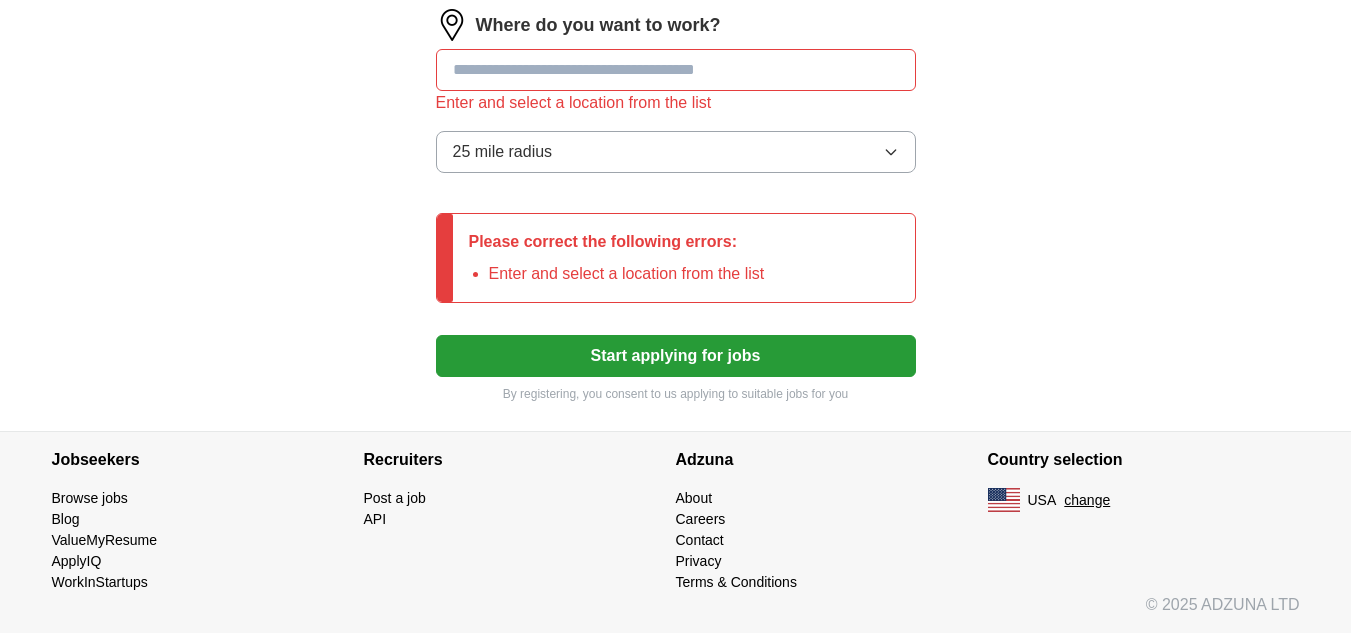 click at bounding box center [676, 70] 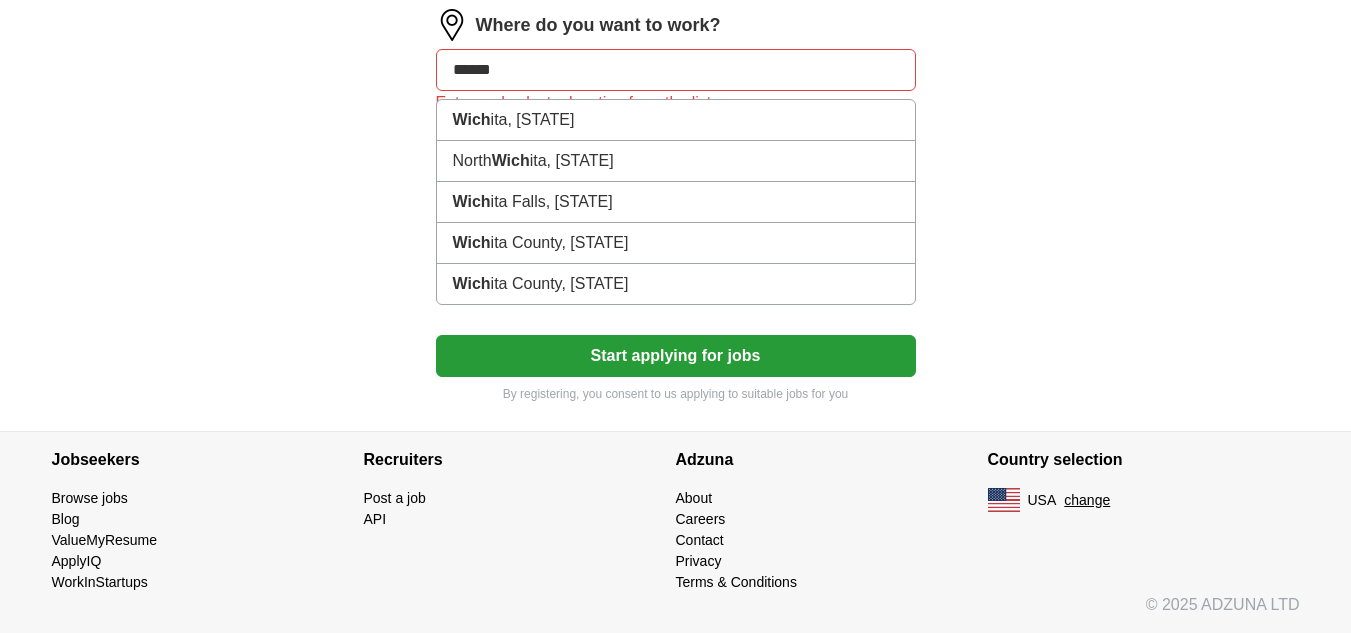 type on "*******" 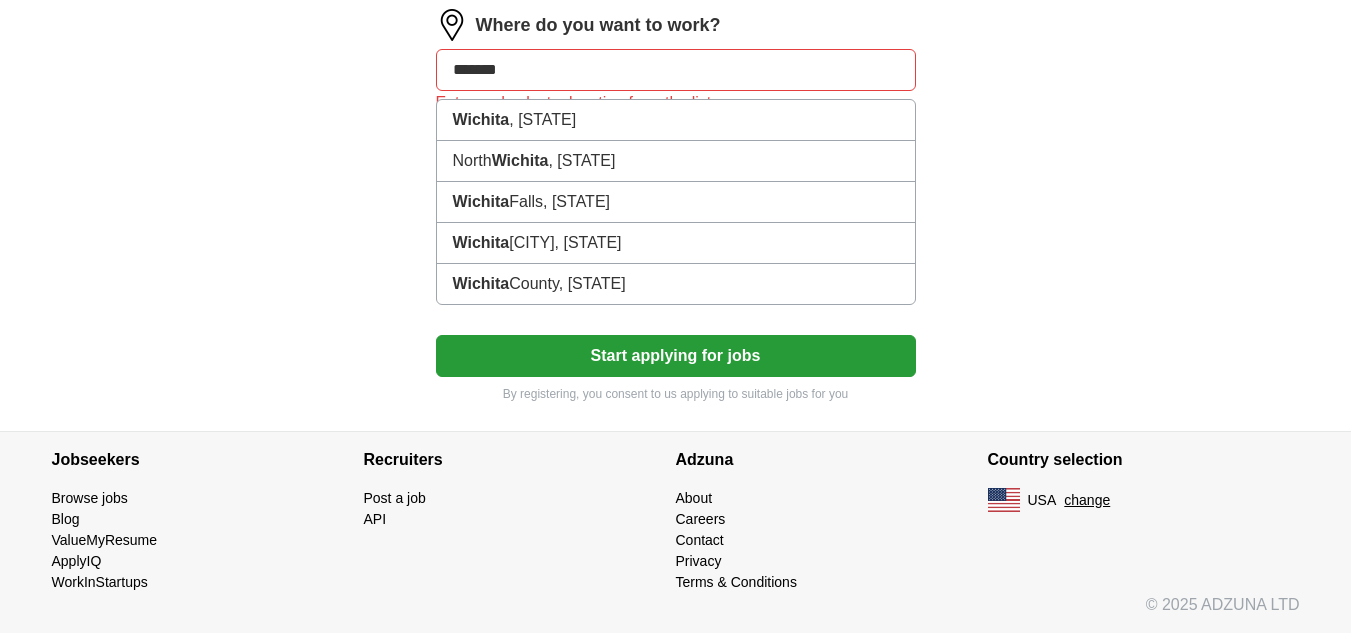 click on "Wichita , [STATE]" at bounding box center (676, 120) 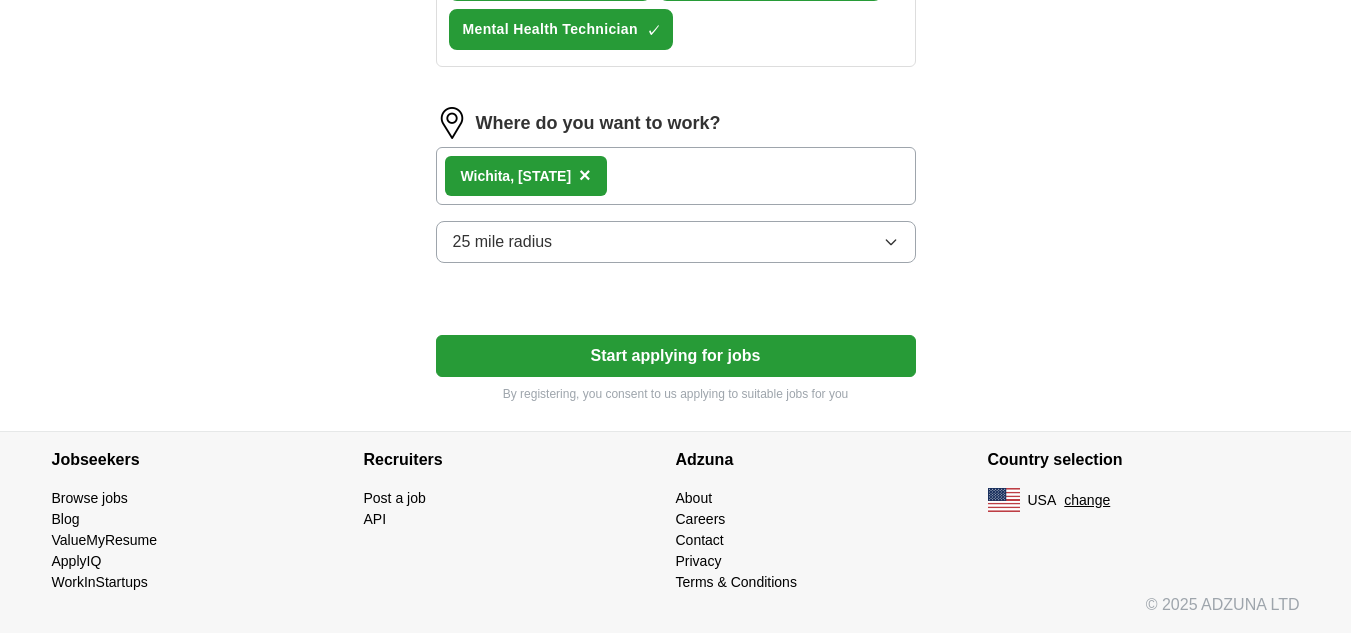 click on "Start applying for jobs" at bounding box center [676, 356] 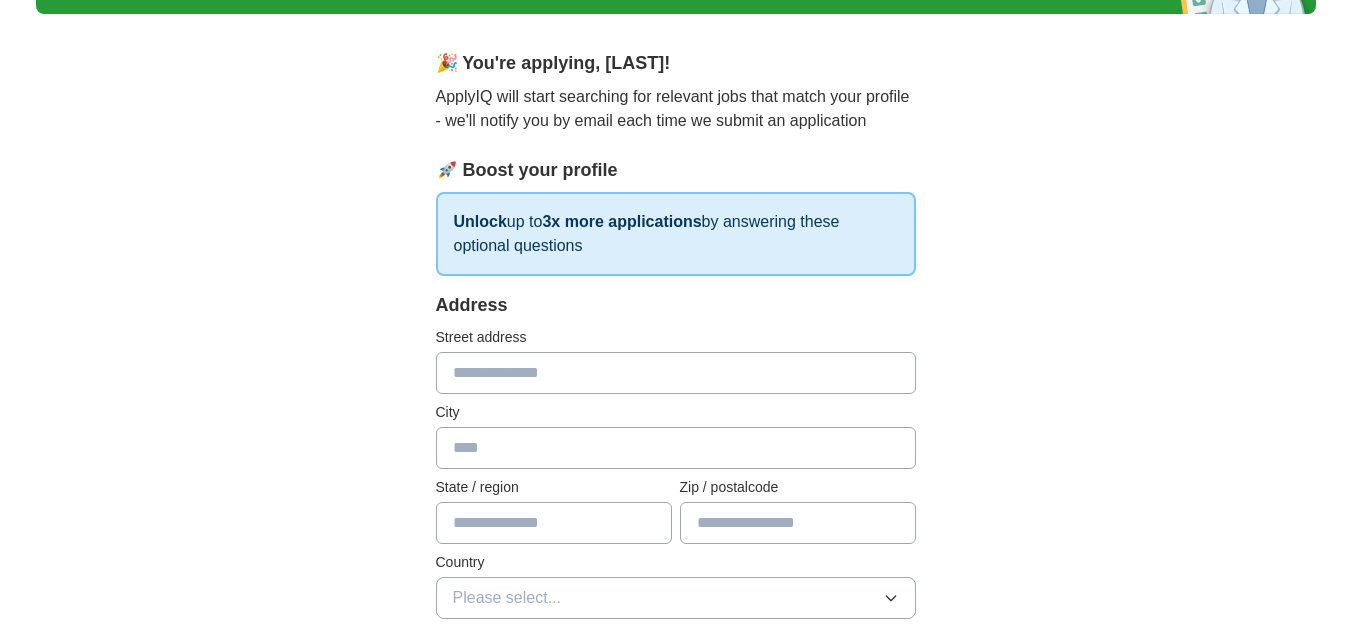 scroll, scrollTop: 141, scrollLeft: 0, axis: vertical 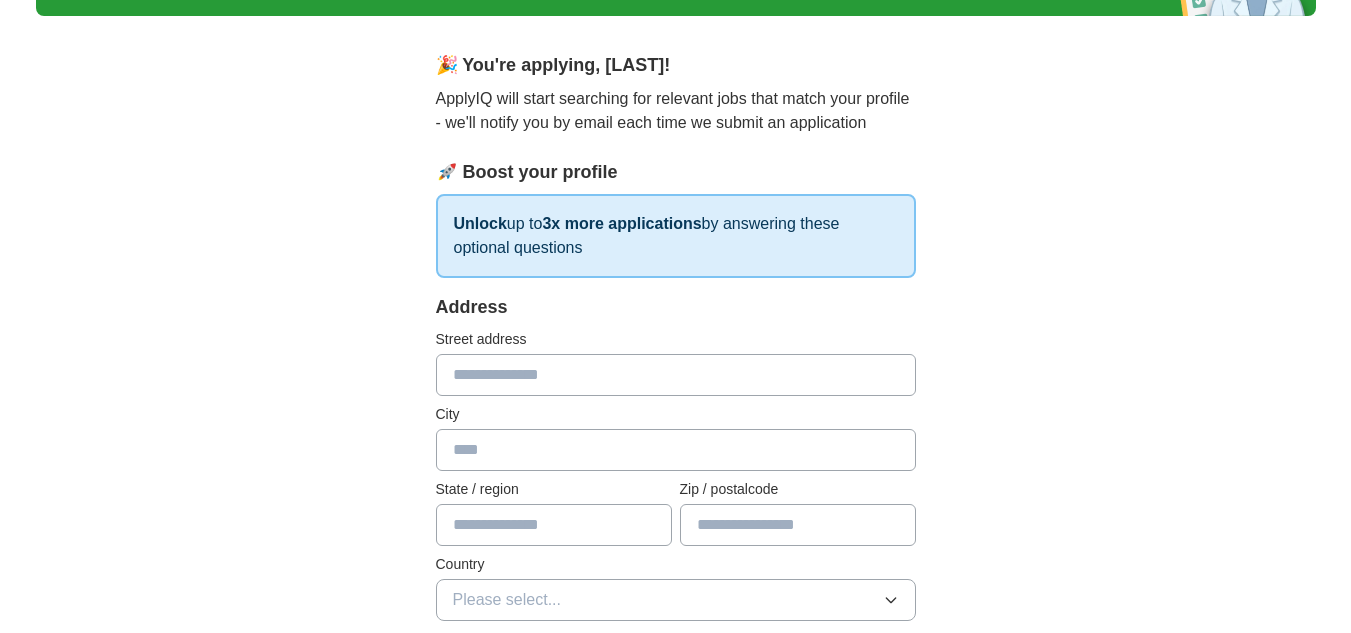 click at bounding box center [676, 375] 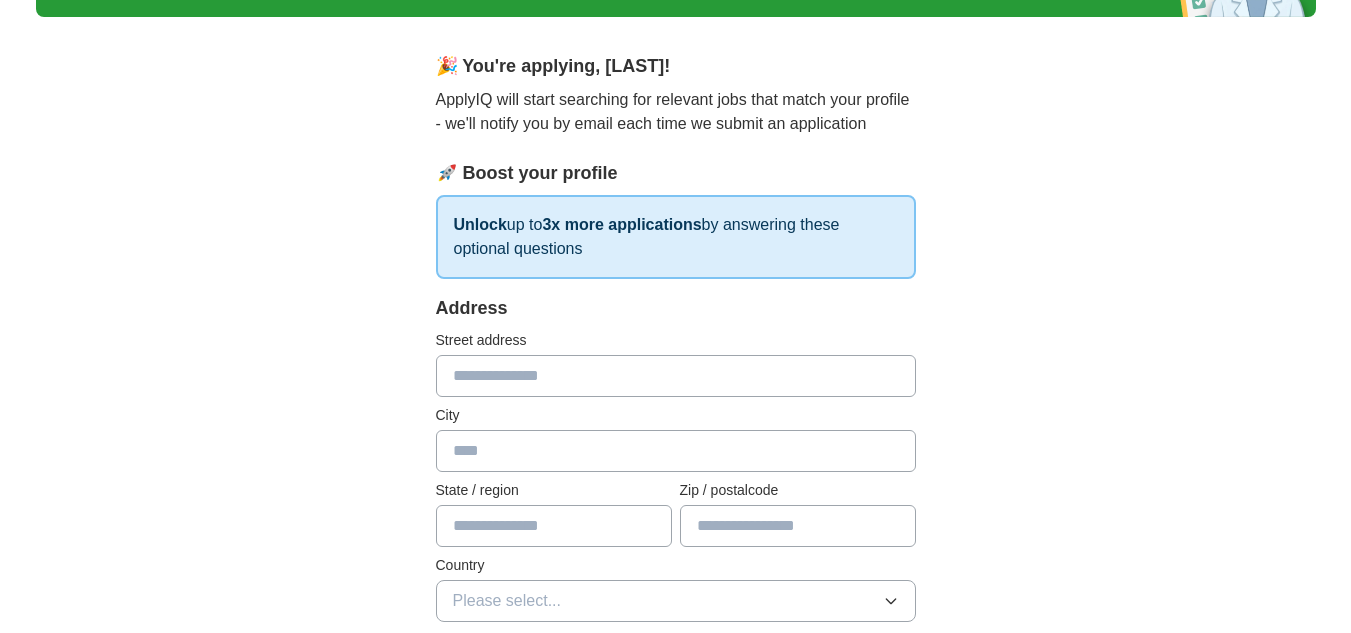 scroll, scrollTop: 150, scrollLeft: 0, axis: vertical 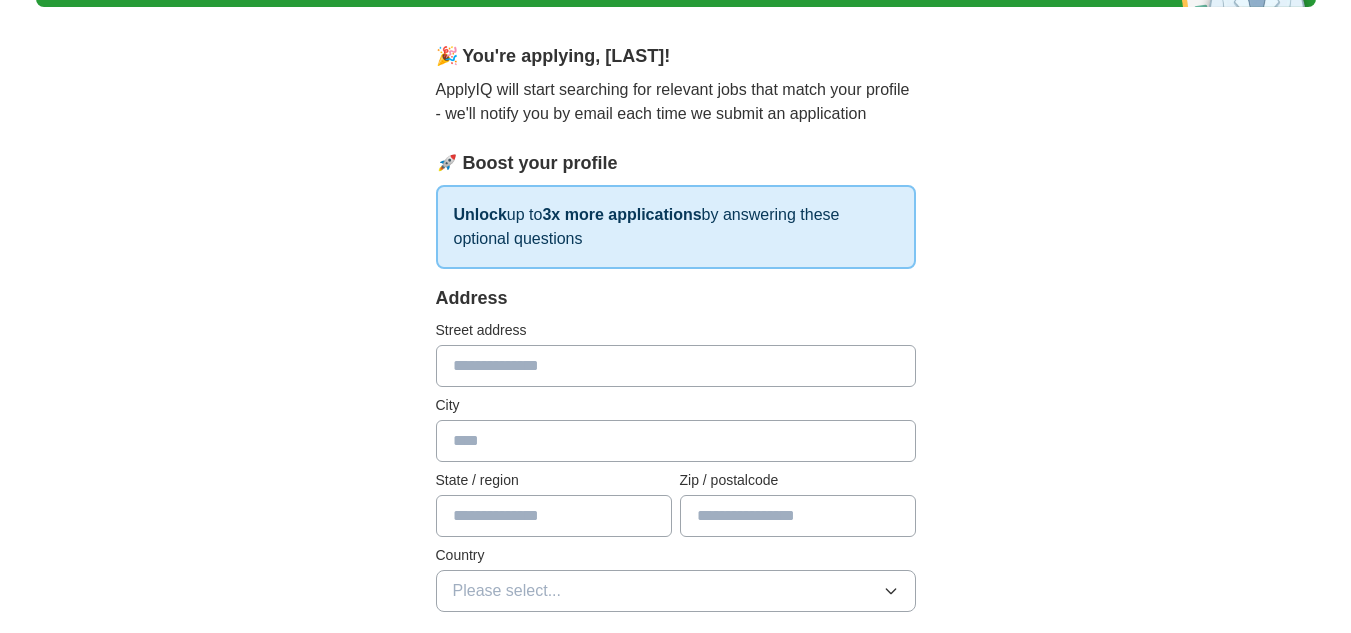 click at bounding box center [676, 366] 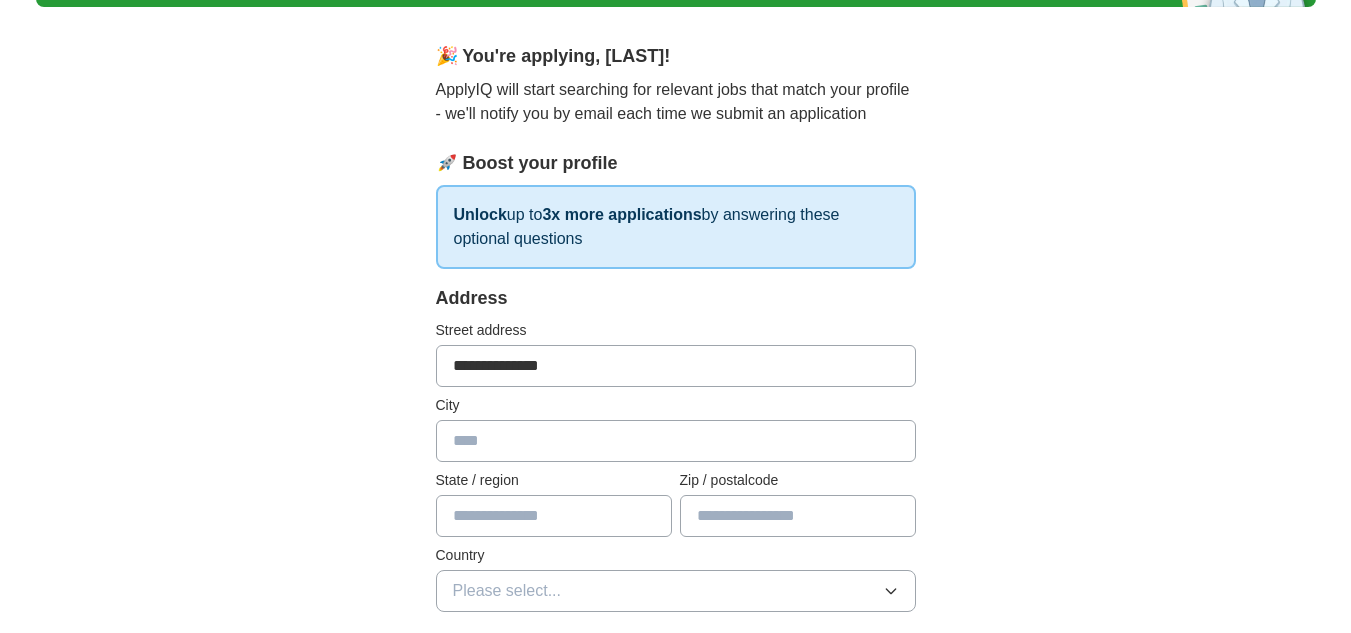 type on "**********" 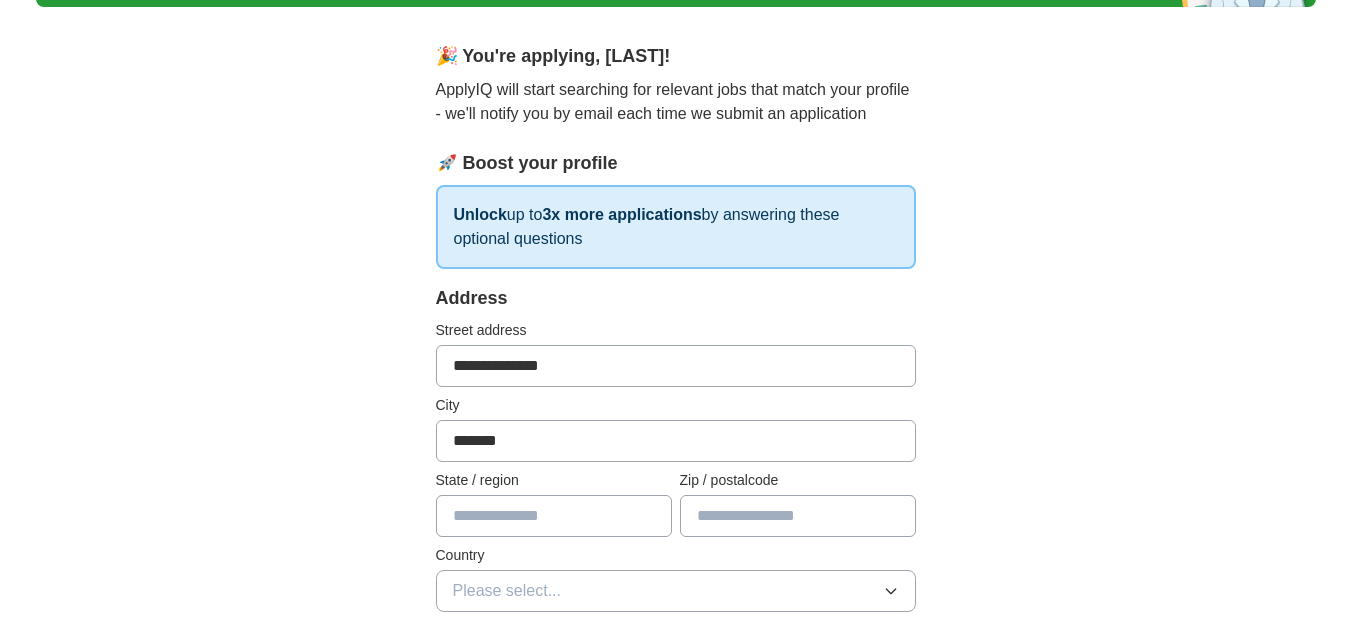 type on "*******" 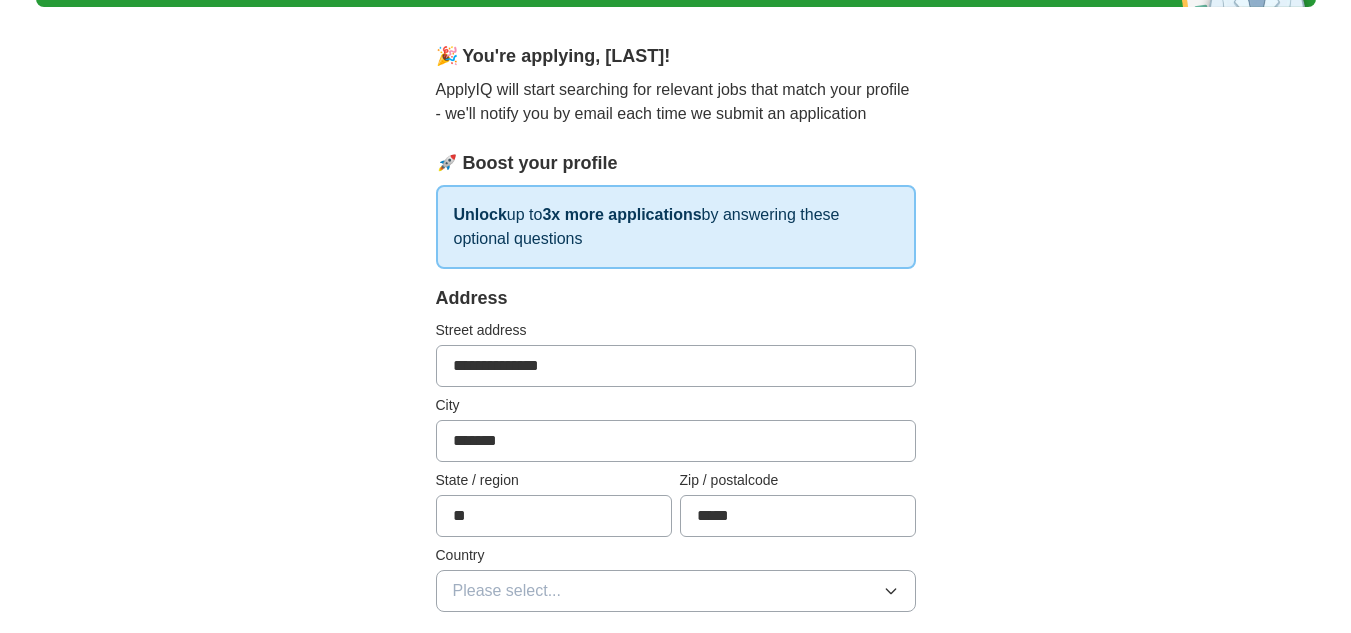 click on "*****" at bounding box center [798, 516] 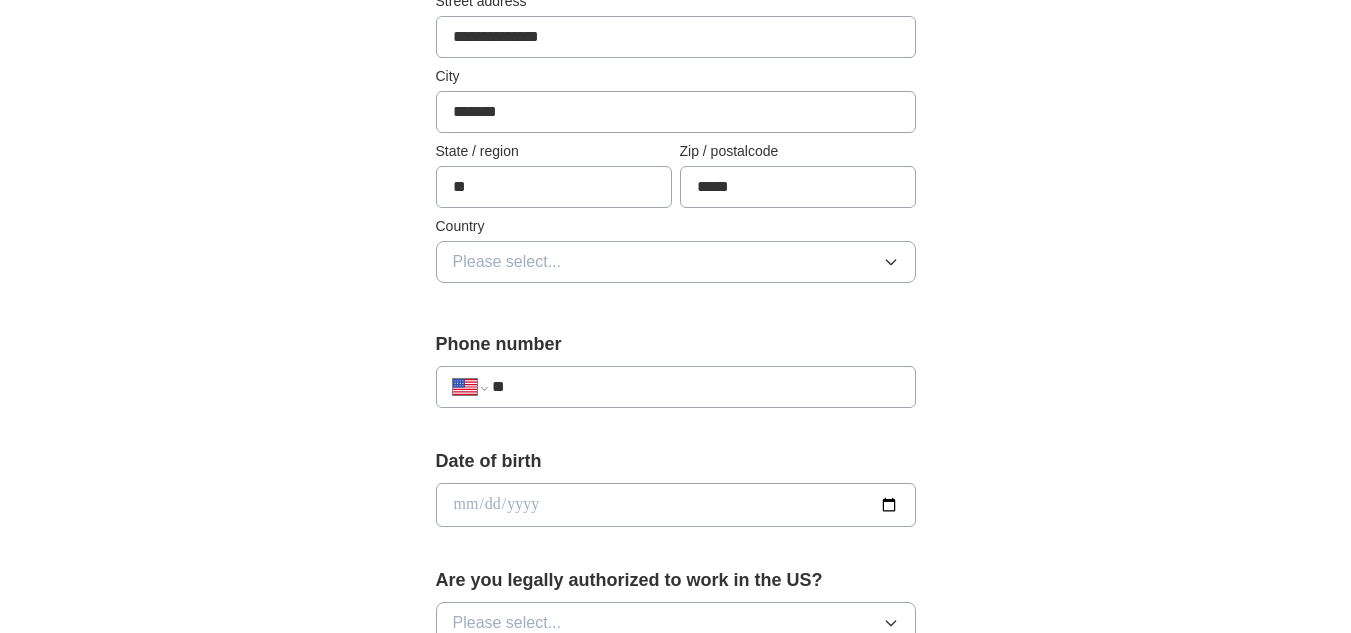 scroll, scrollTop: 477, scrollLeft: 0, axis: vertical 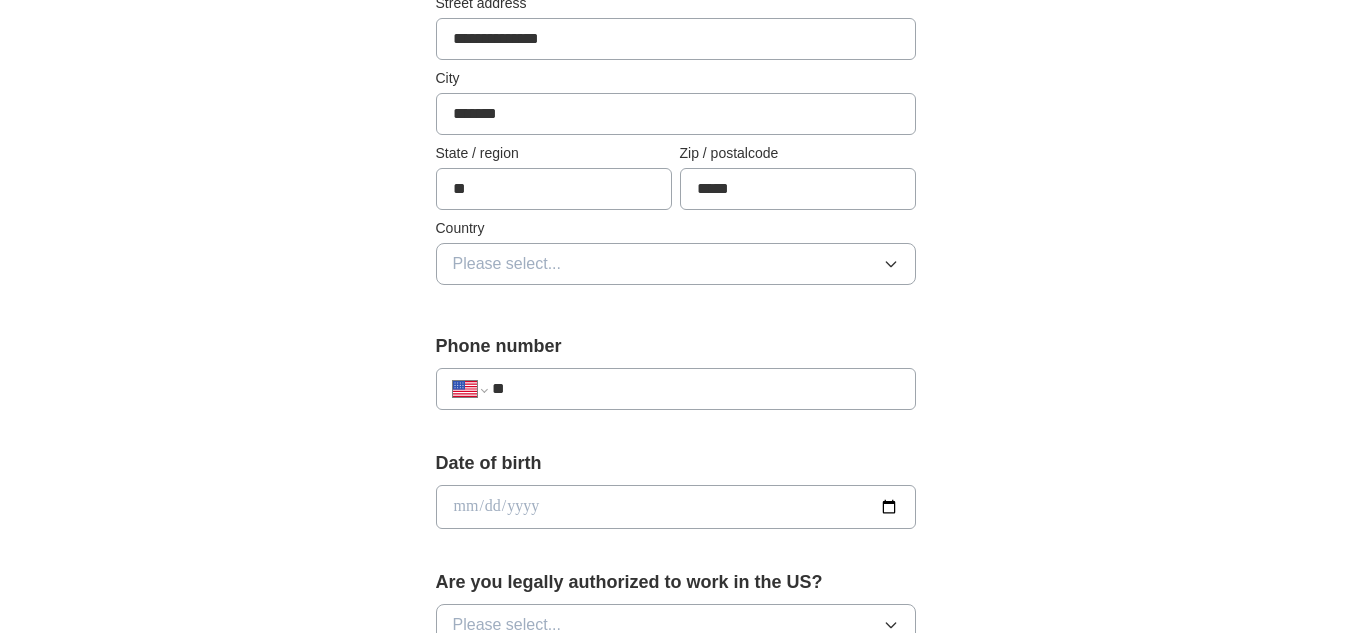 type on "*****" 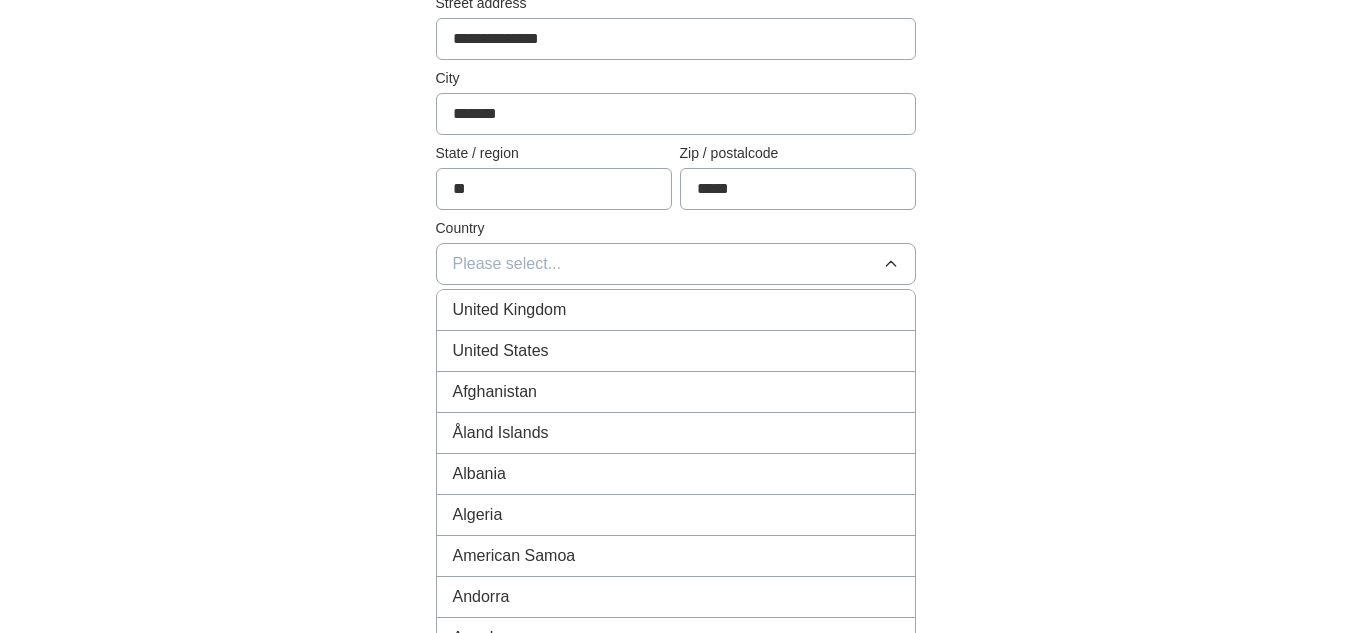 click on "United States" at bounding box center (676, 351) 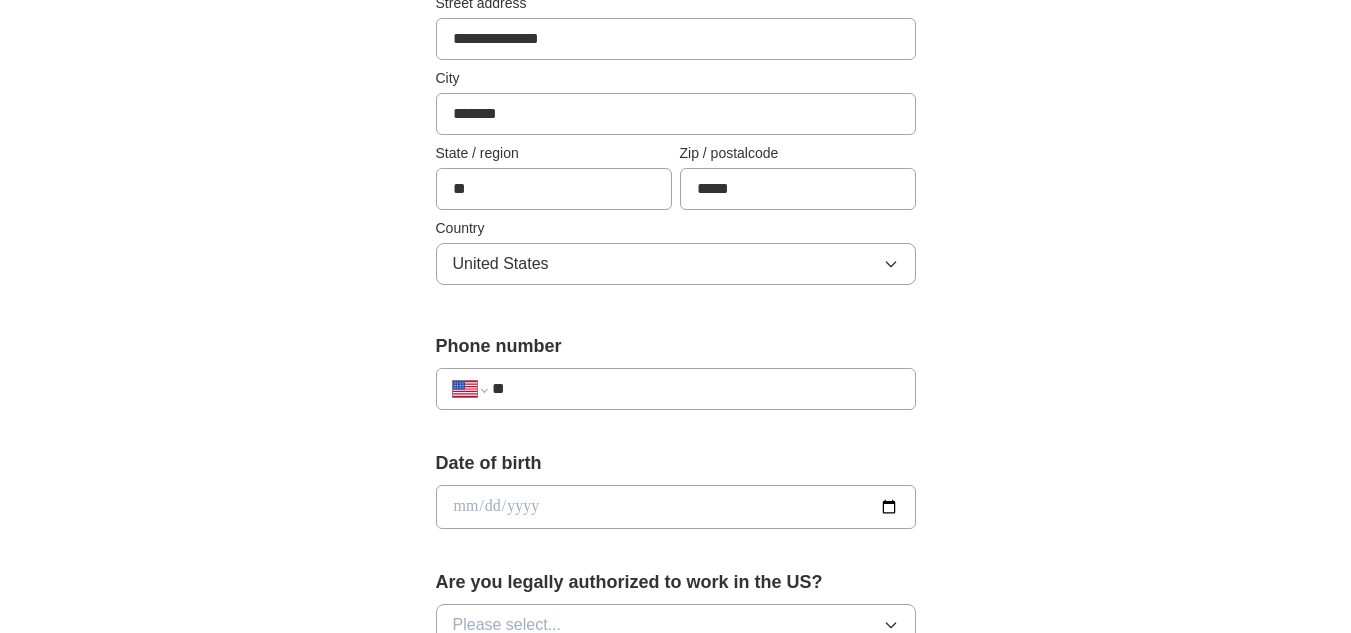 click on "**" at bounding box center [695, 389] 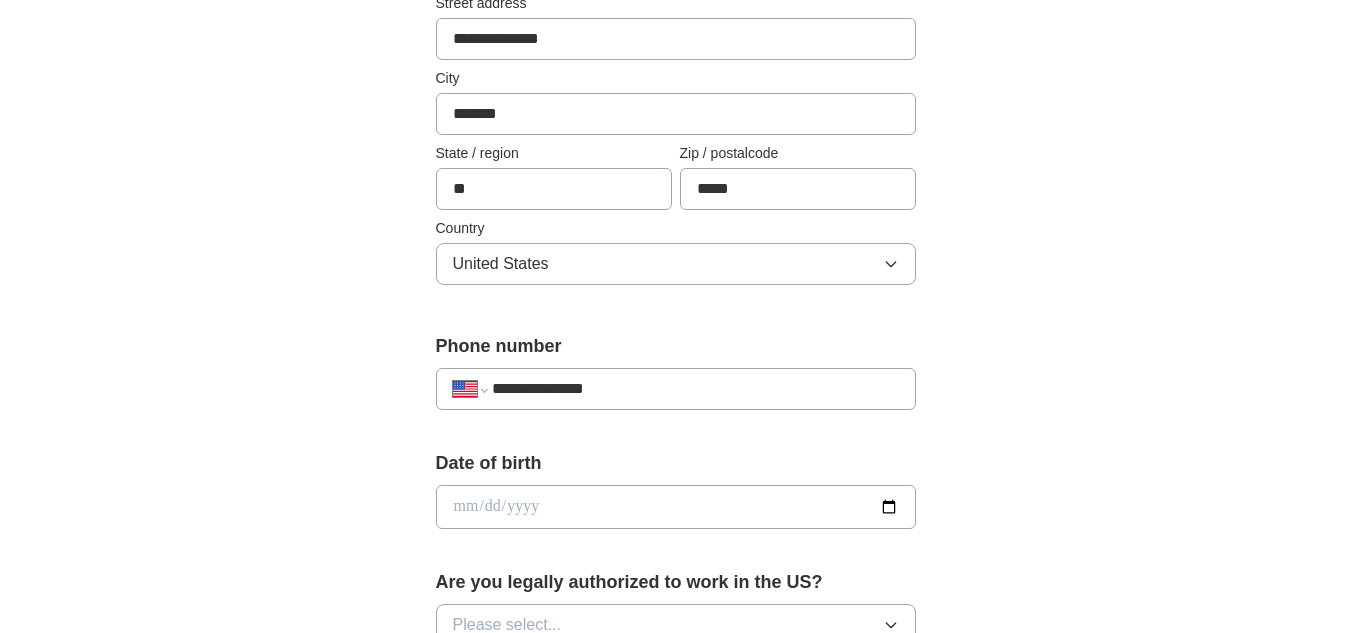 type on "**********" 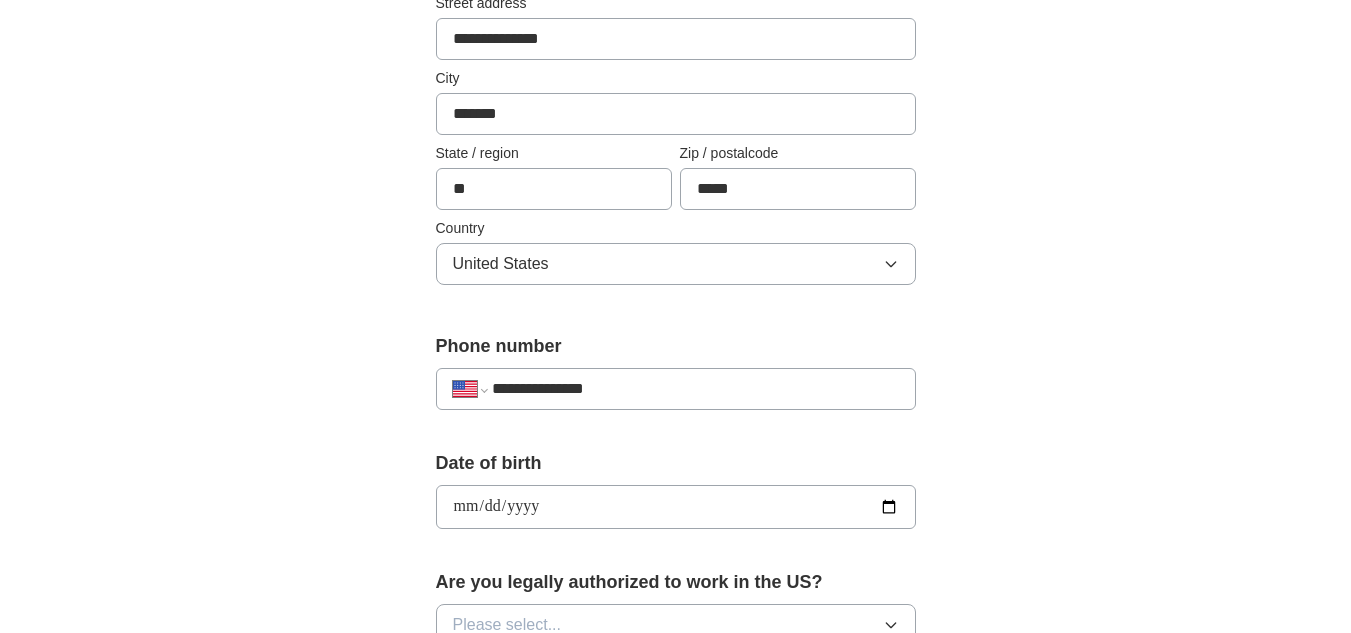 type on "**********" 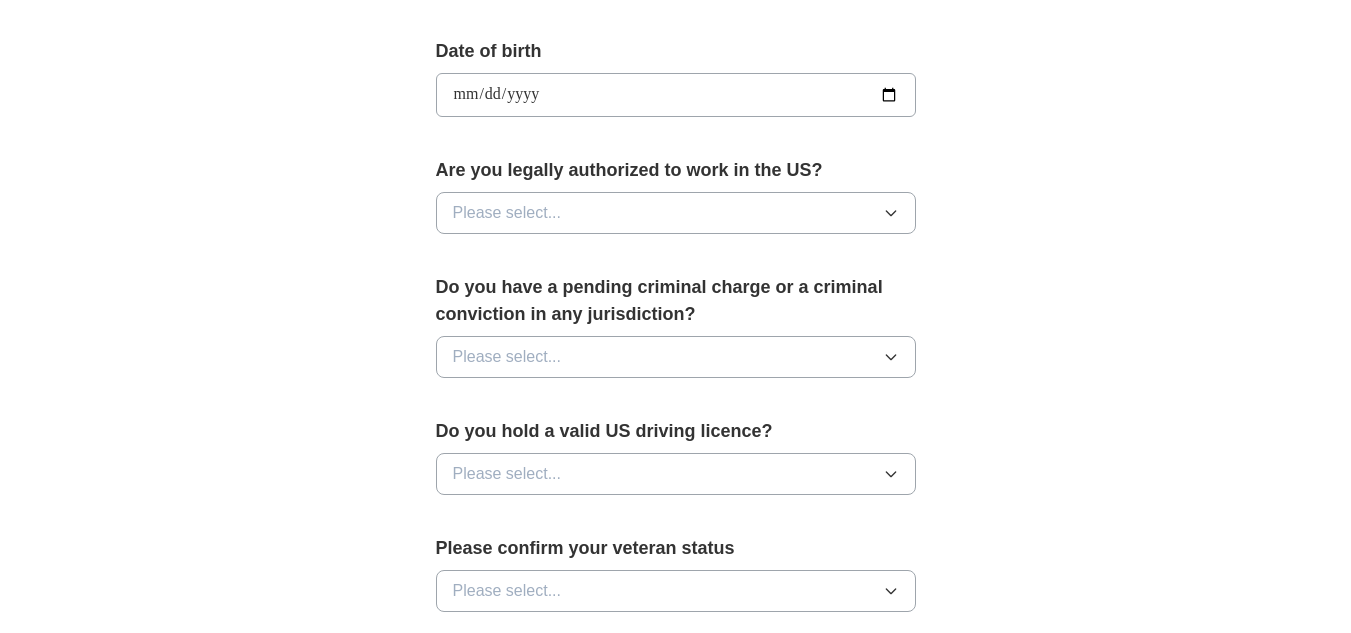 scroll, scrollTop: 932, scrollLeft: 0, axis: vertical 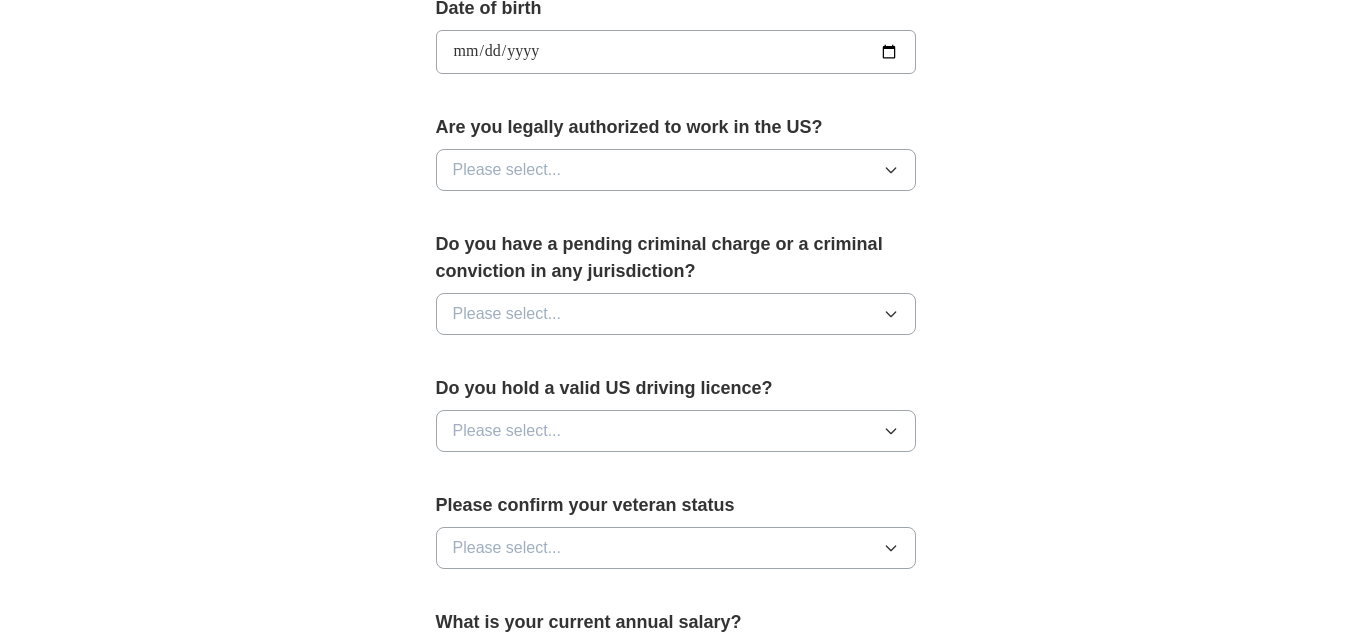 click on "Please select..." at bounding box center [676, 170] 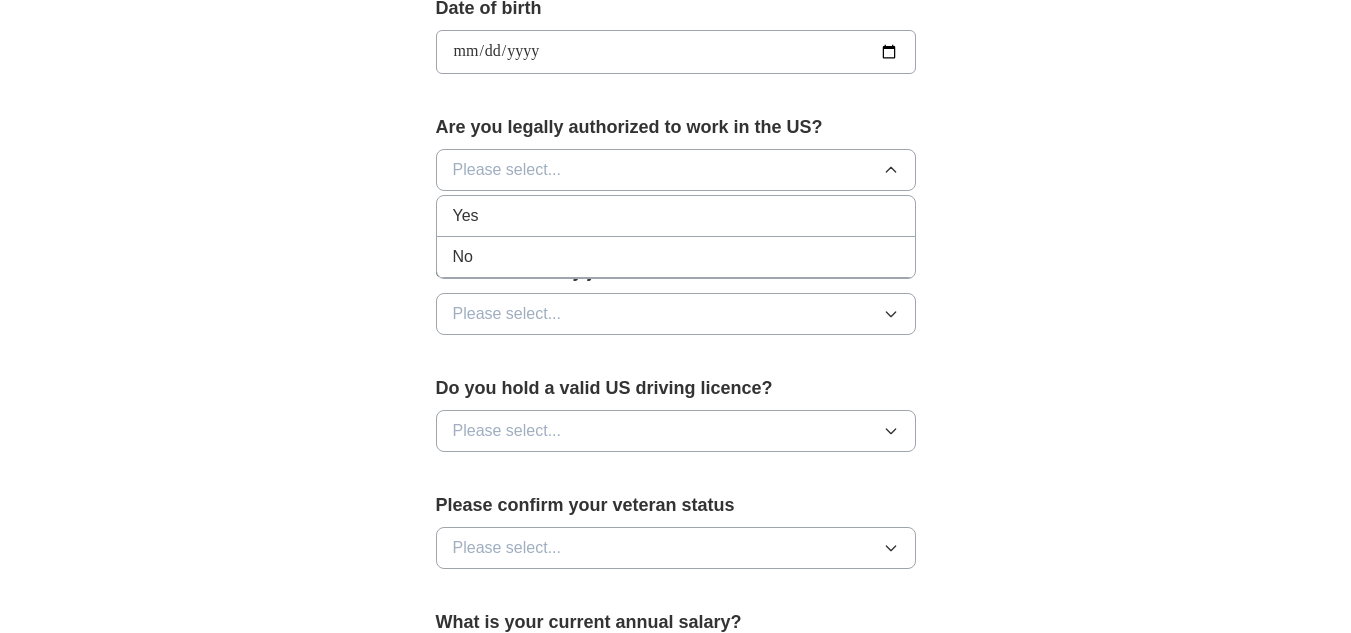 click on "Yes" at bounding box center [676, 216] 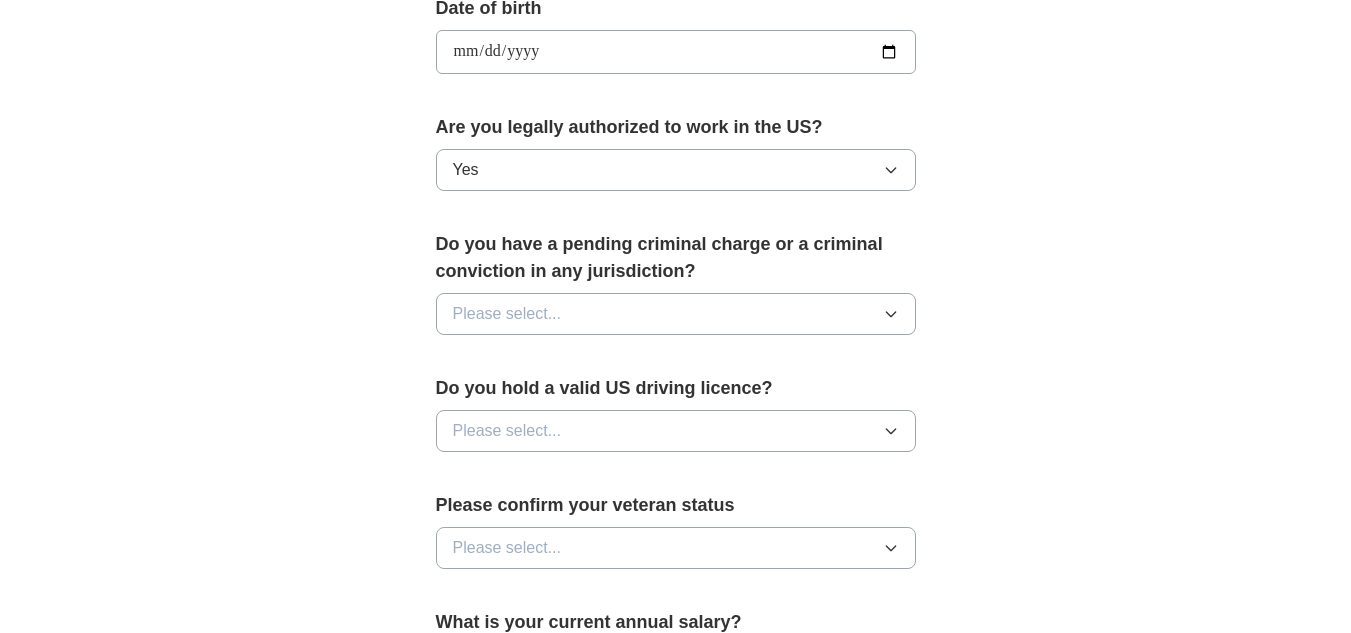 click 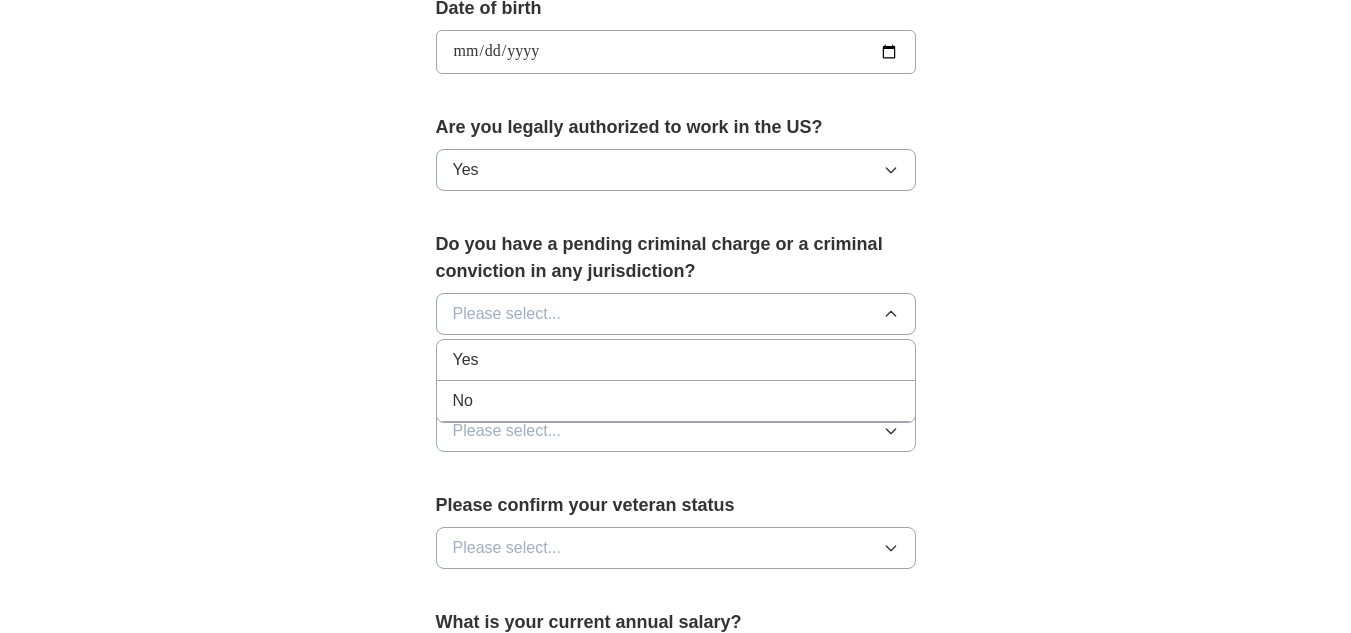 click on "No" at bounding box center [676, 401] 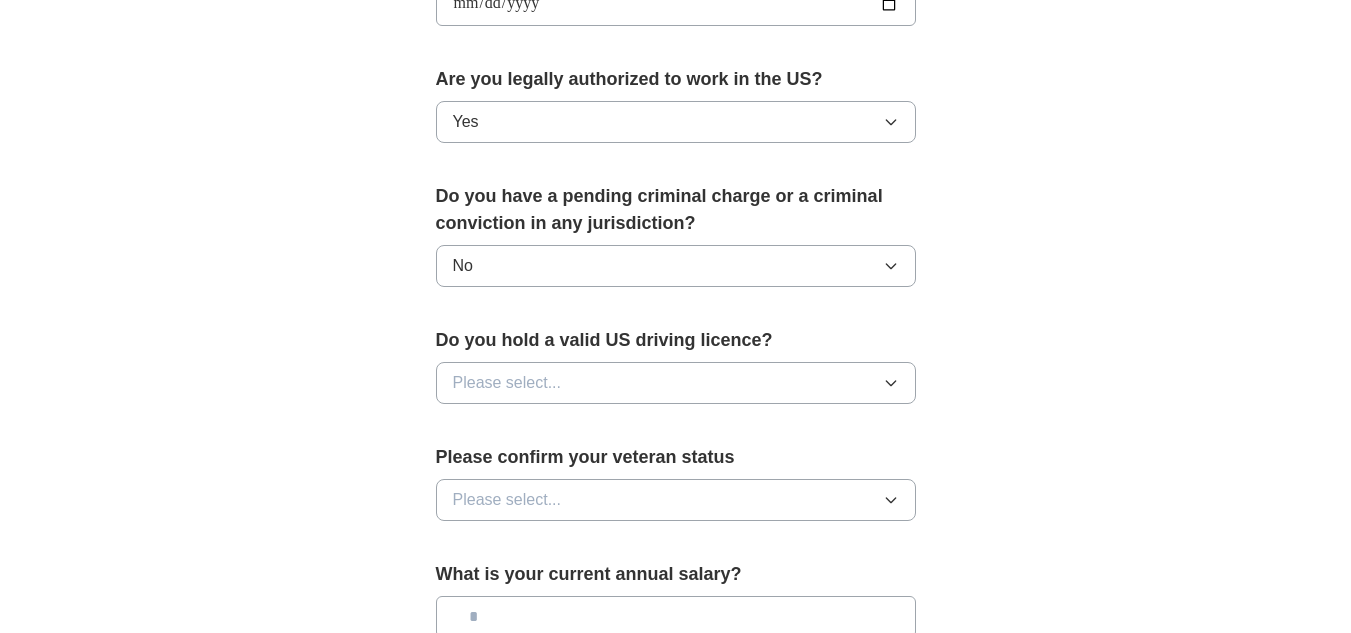 scroll, scrollTop: 1048, scrollLeft: 0, axis: vertical 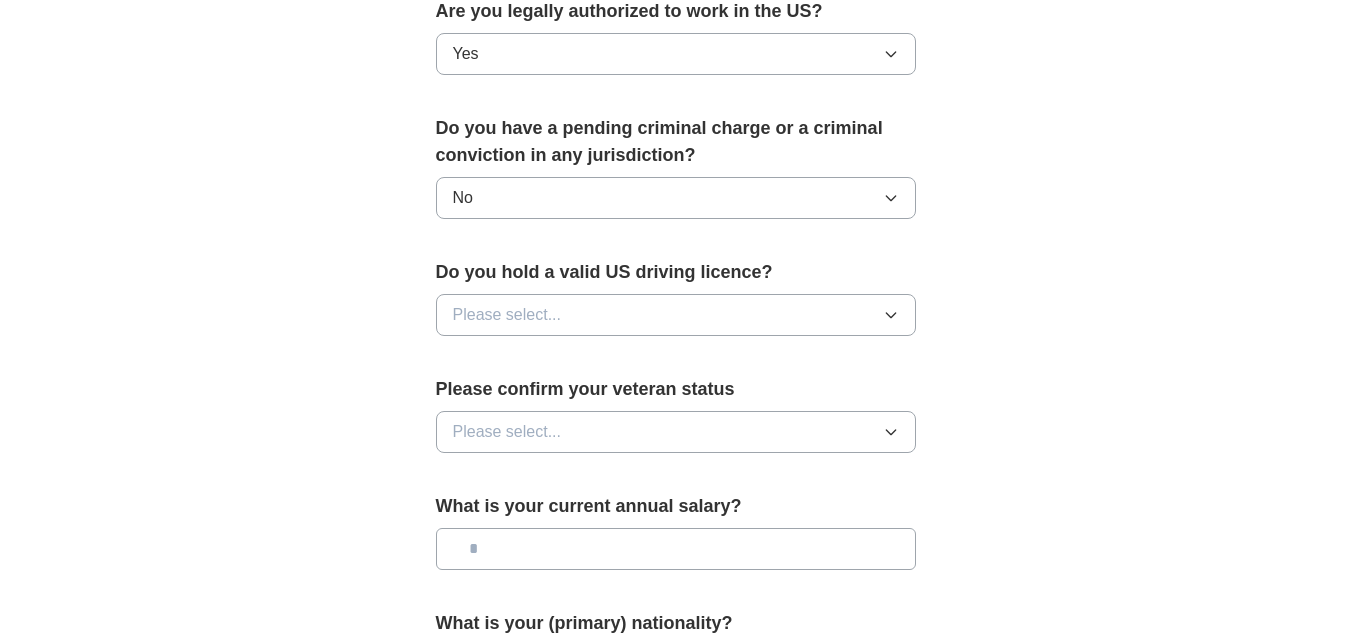click on "Please select..." at bounding box center (676, 315) 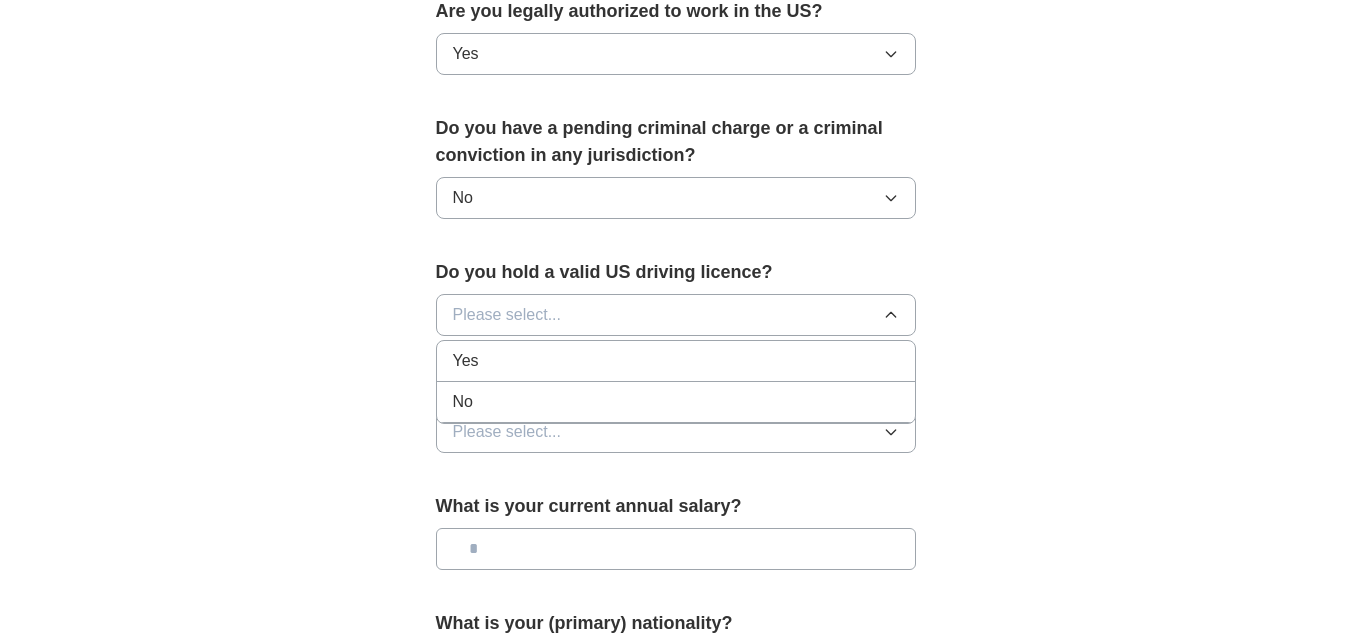 click on "Yes" at bounding box center (676, 361) 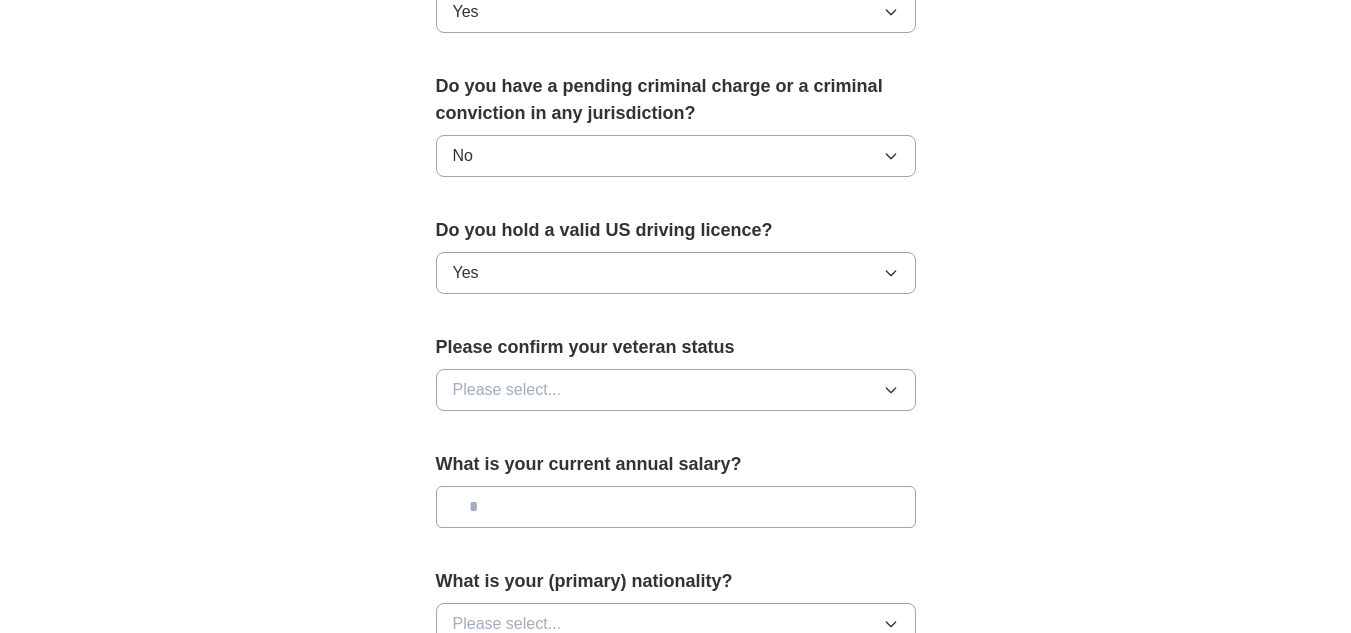 scroll, scrollTop: 1160, scrollLeft: 0, axis: vertical 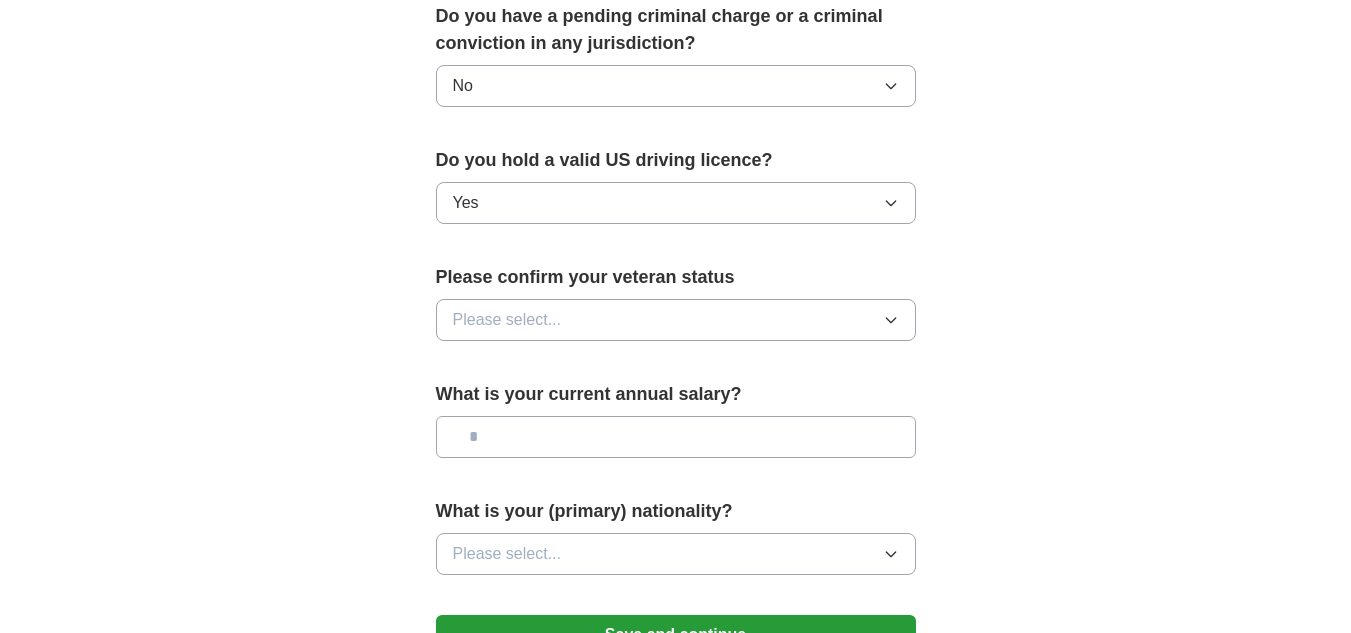click on "Please select..." at bounding box center [676, 320] 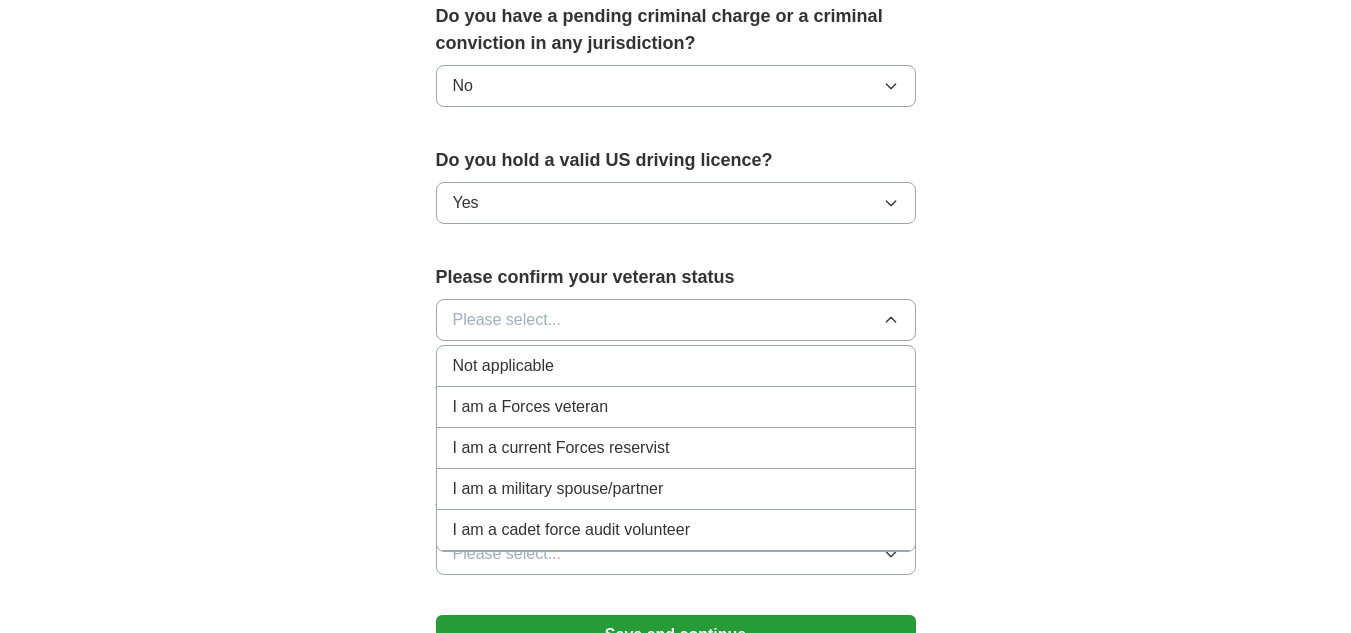 click on "I am a  Forces veteran" at bounding box center [676, 407] 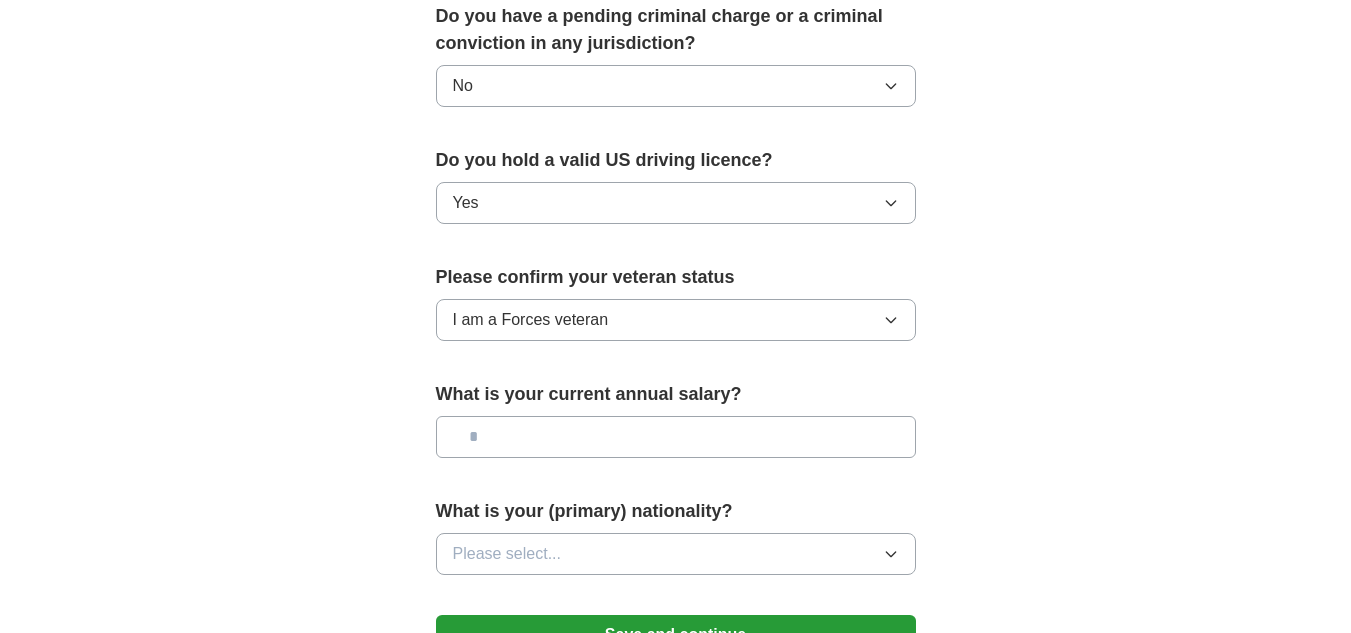 click on "I am a  Forces veteran" at bounding box center (676, 320) 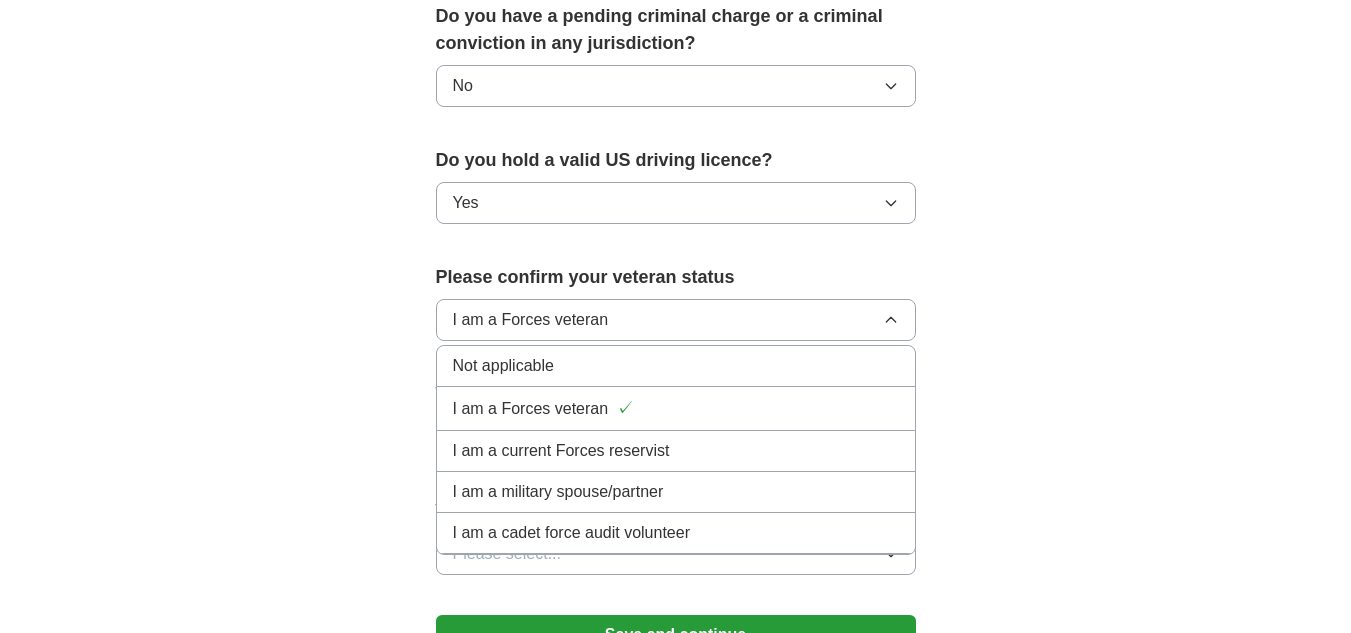 click on "Not applicable" at bounding box center (676, 366) 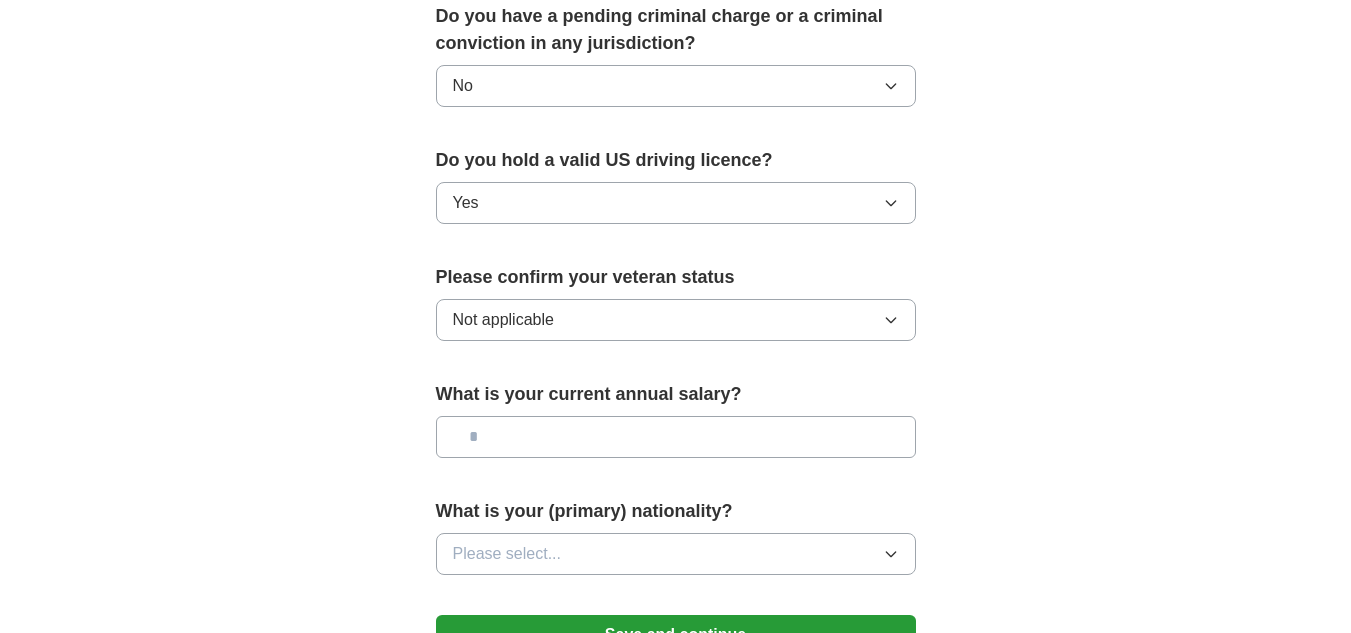 click at bounding box center (676, 437) 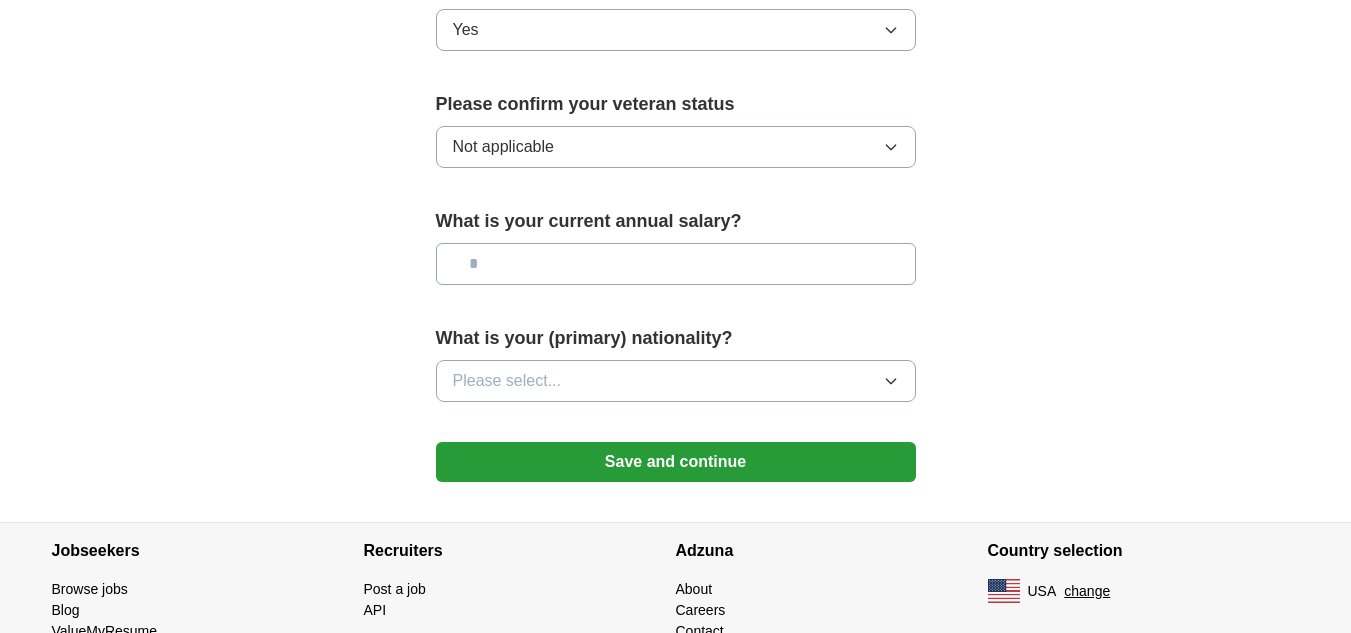 scroll, scrollTop: 1334, scrollLeft: 0, axis: vertical 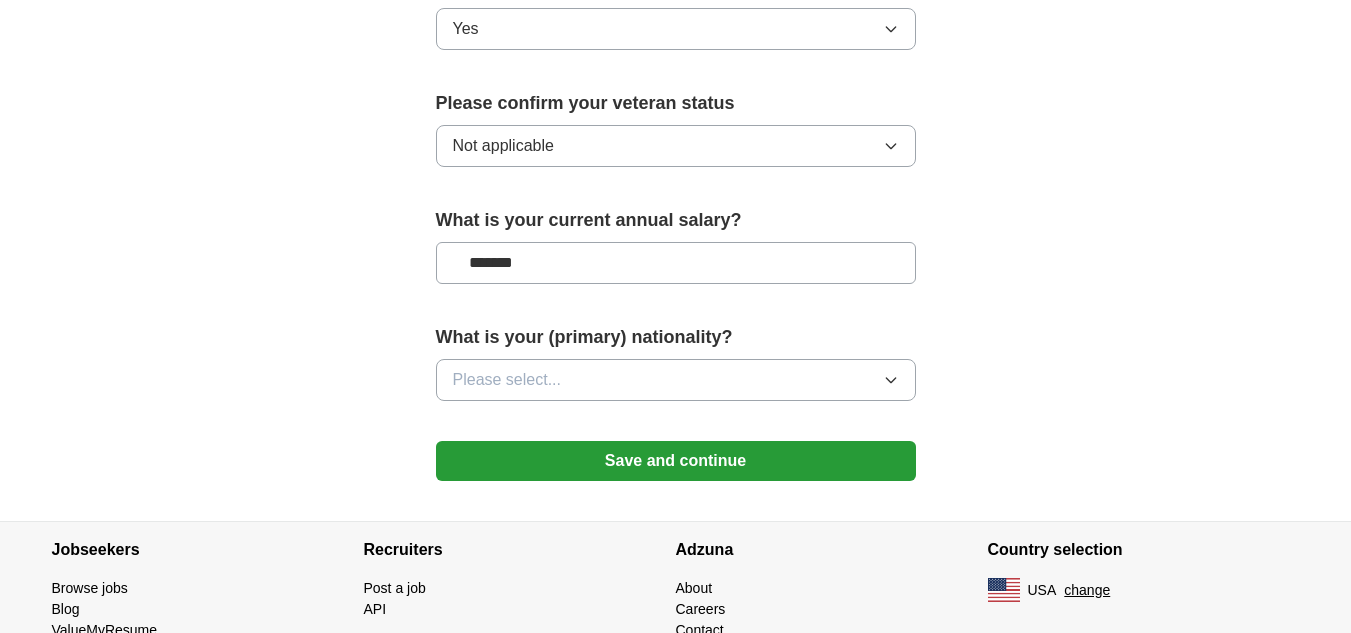 type on "*******" 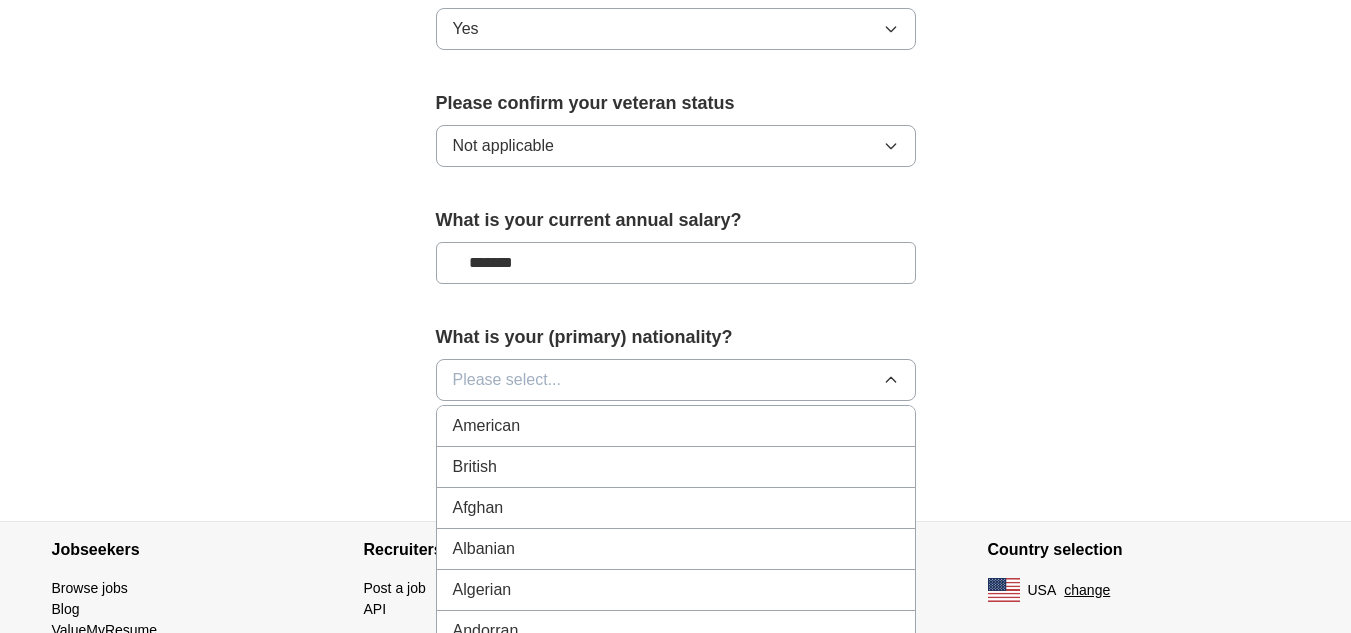 click on "American" at bounding box center [676, 426] 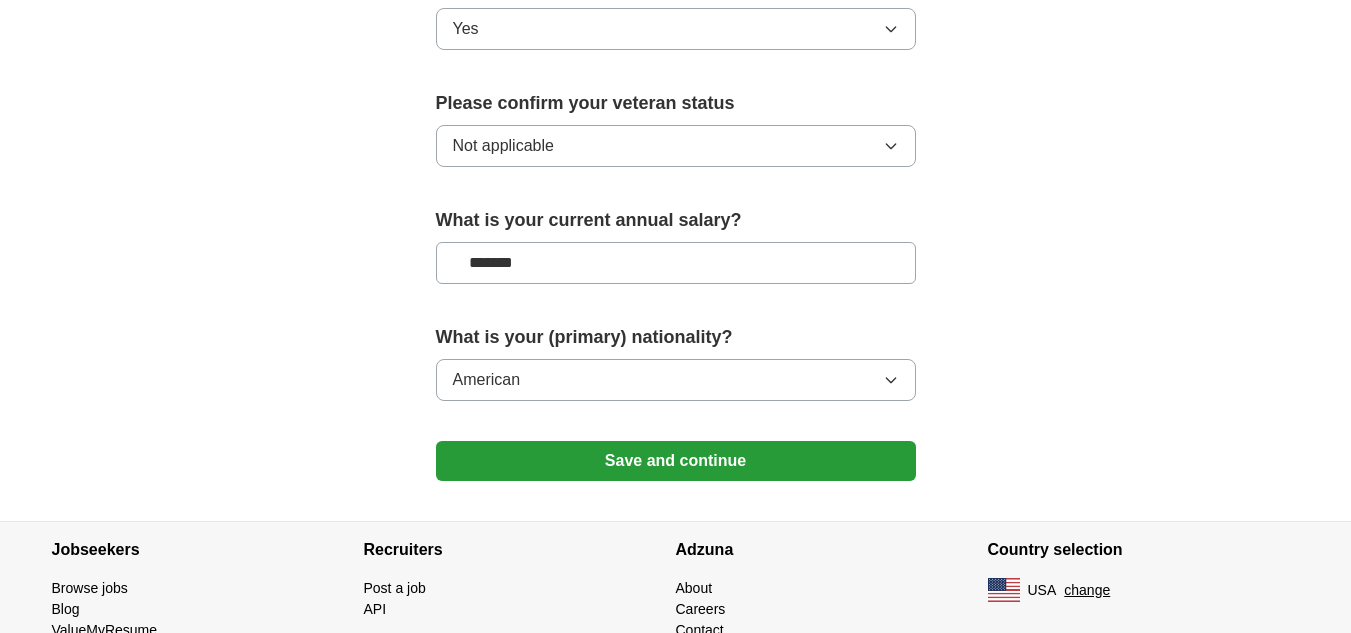 click on "Save and continue" at bounding box center (676, 461) 